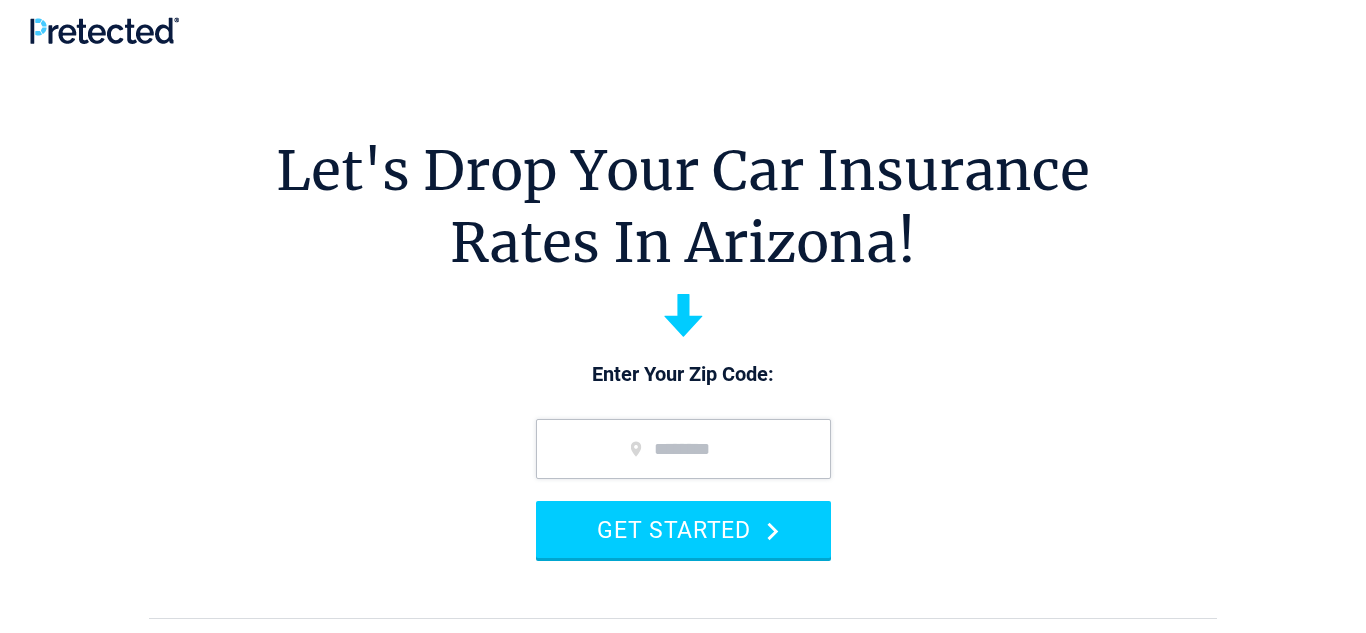 scroll, scrollTop: 0, scrollLeft: 0, axis: both 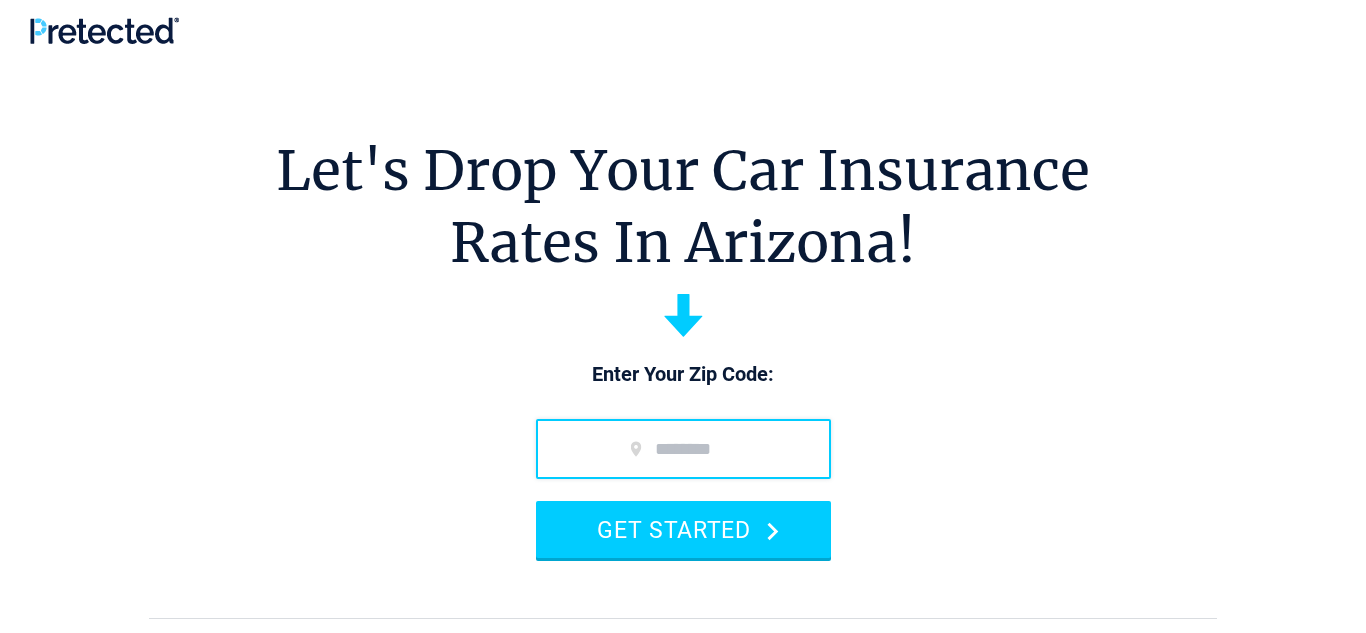 click at bounding box center (683, 449) 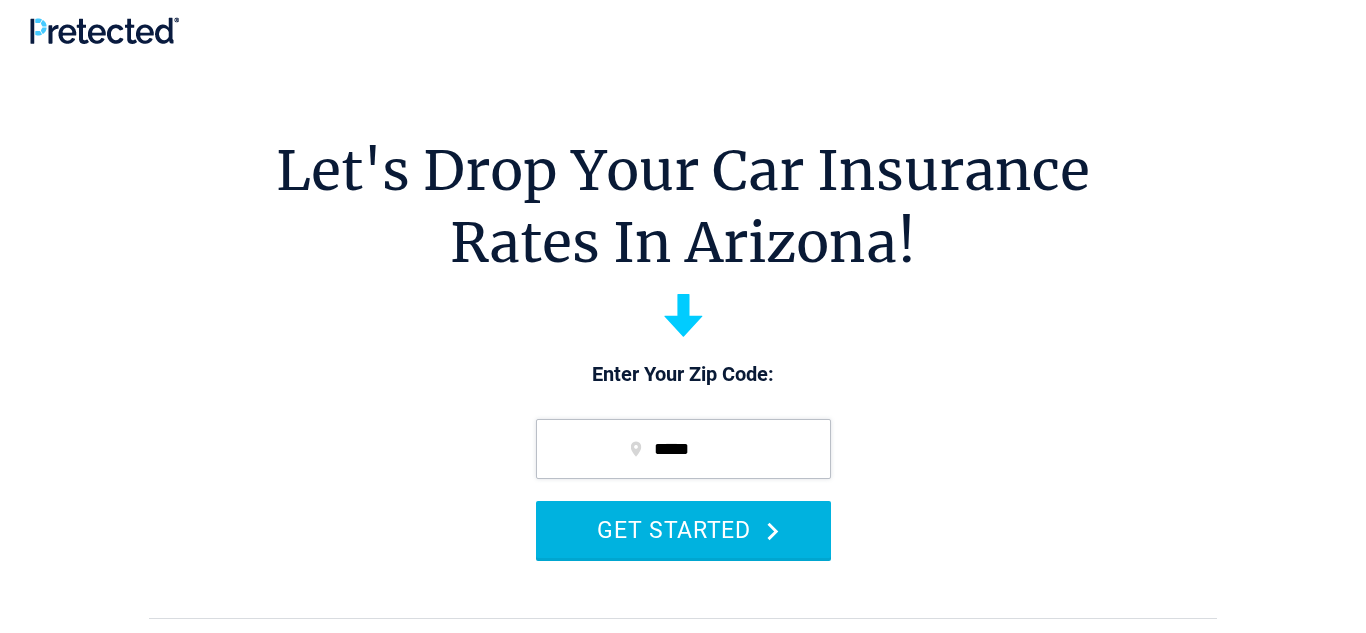 click on "GET STARTED" at bounding box center (683, 529) 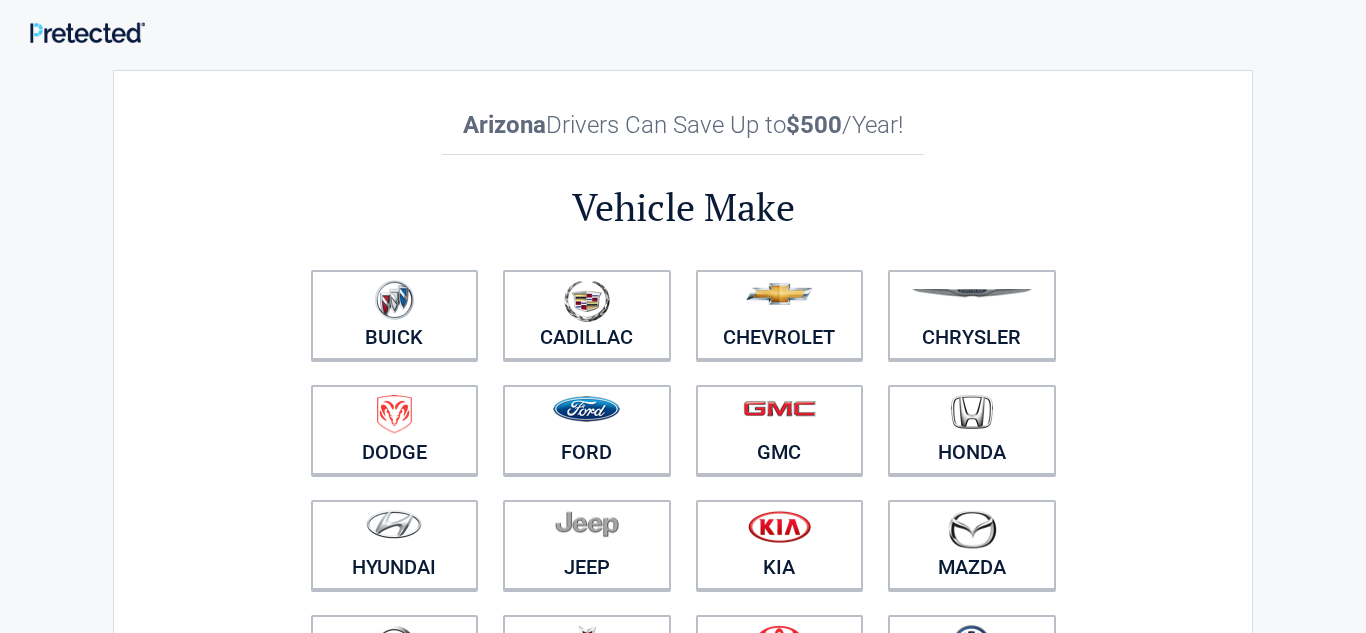 scroll, scrollTop: 0, scrollLeft: 0, axis: both 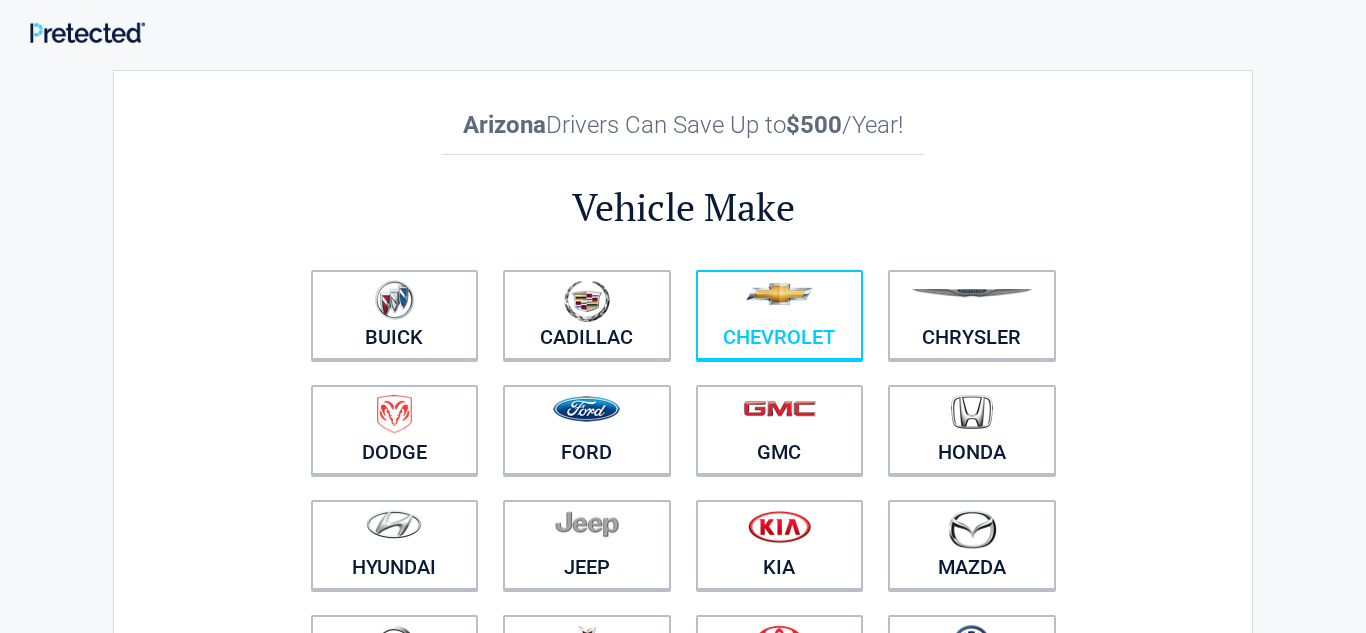 click on "Chevrolet" at bounding box center (780, 315) 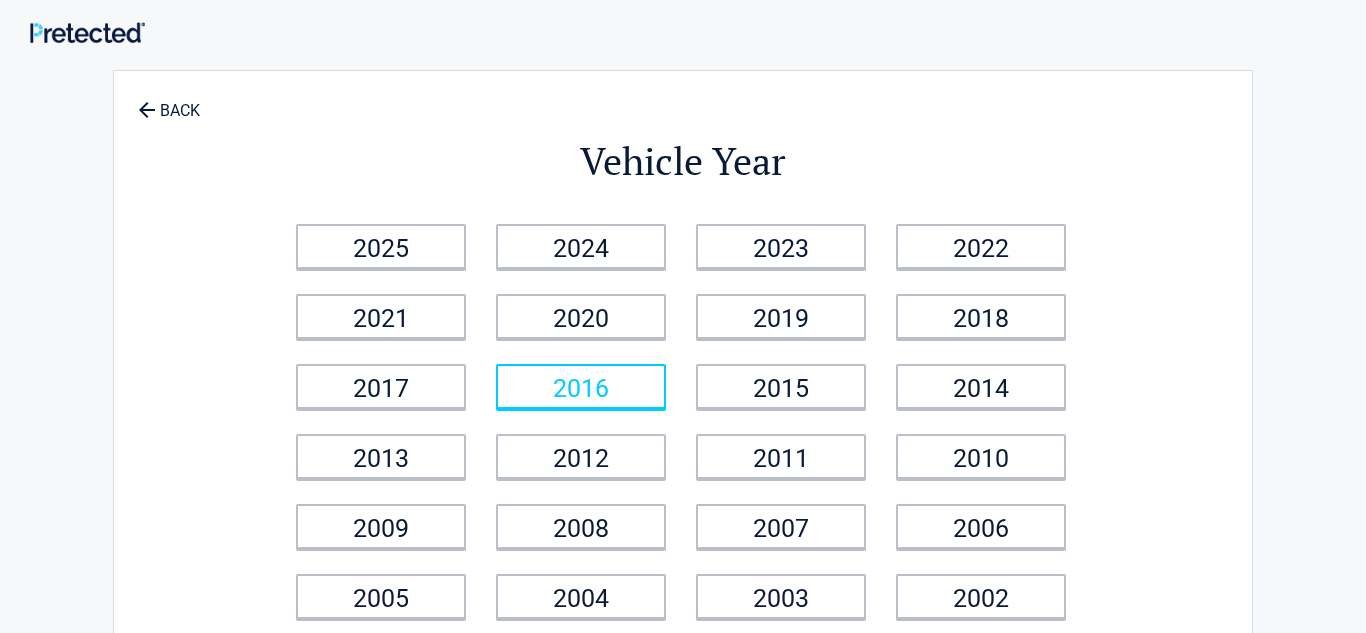 click on "2016" at bounding box center [581, 386] 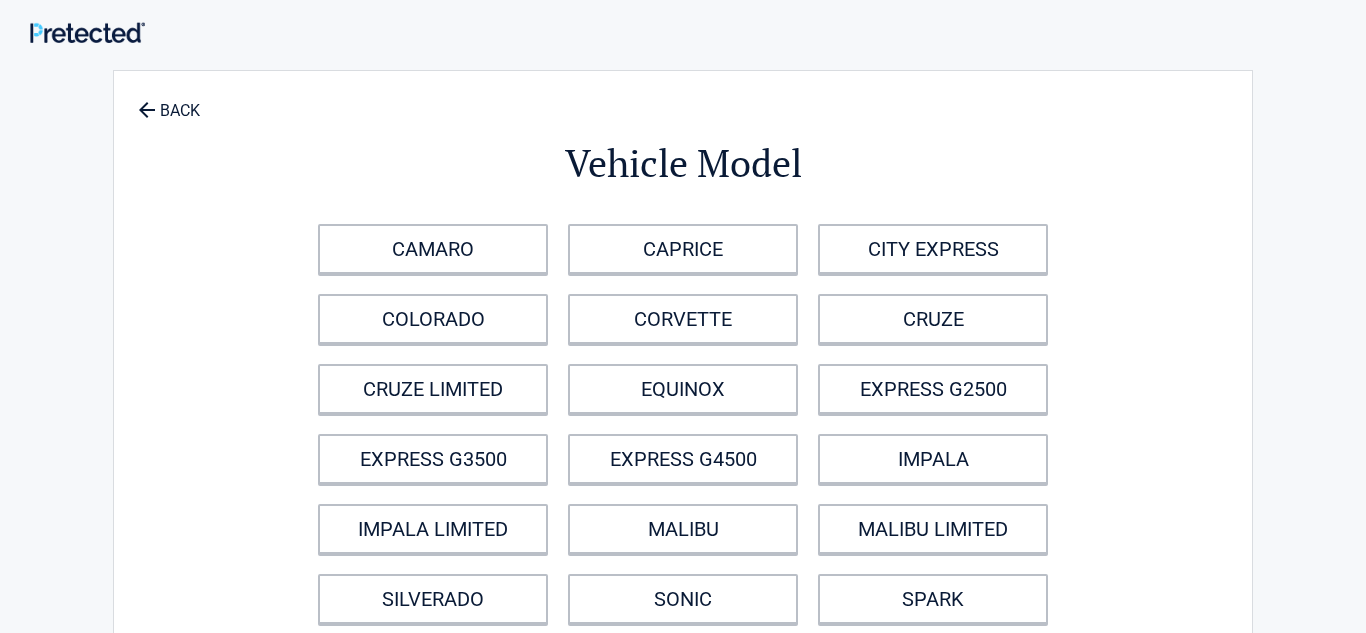 click on "EQUINOX" at bounding box center (683, 389) 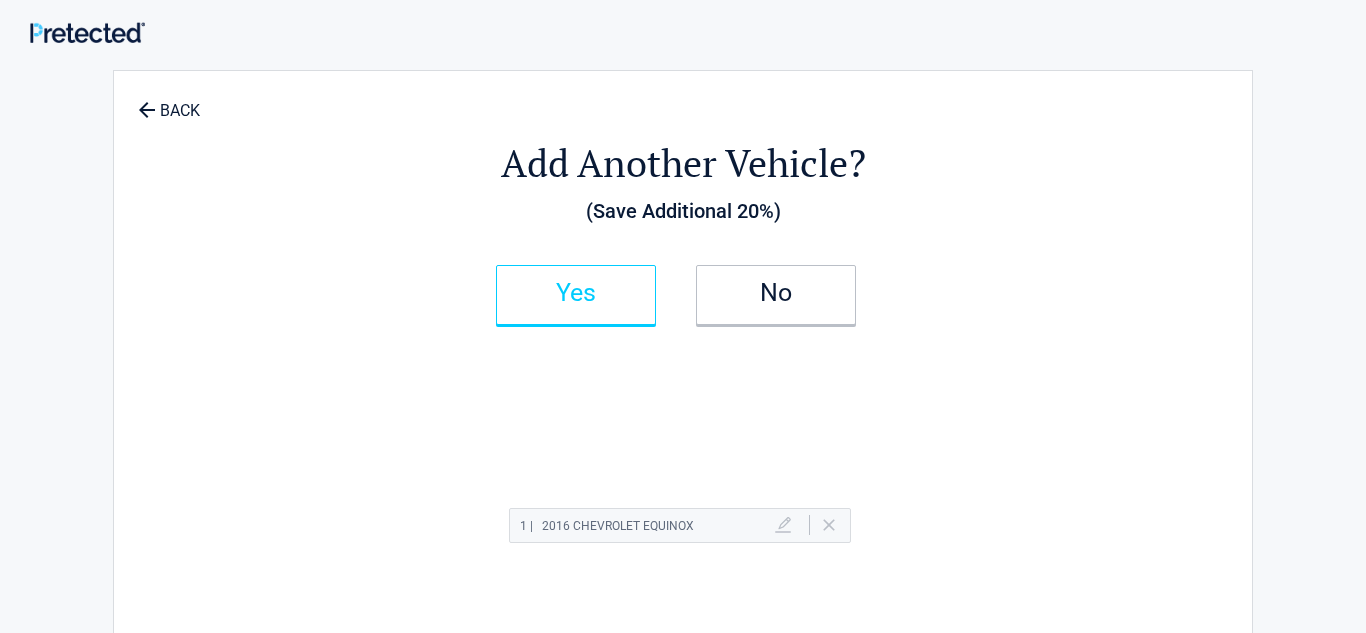 click on "Yes" at bounding box center [576, 293] 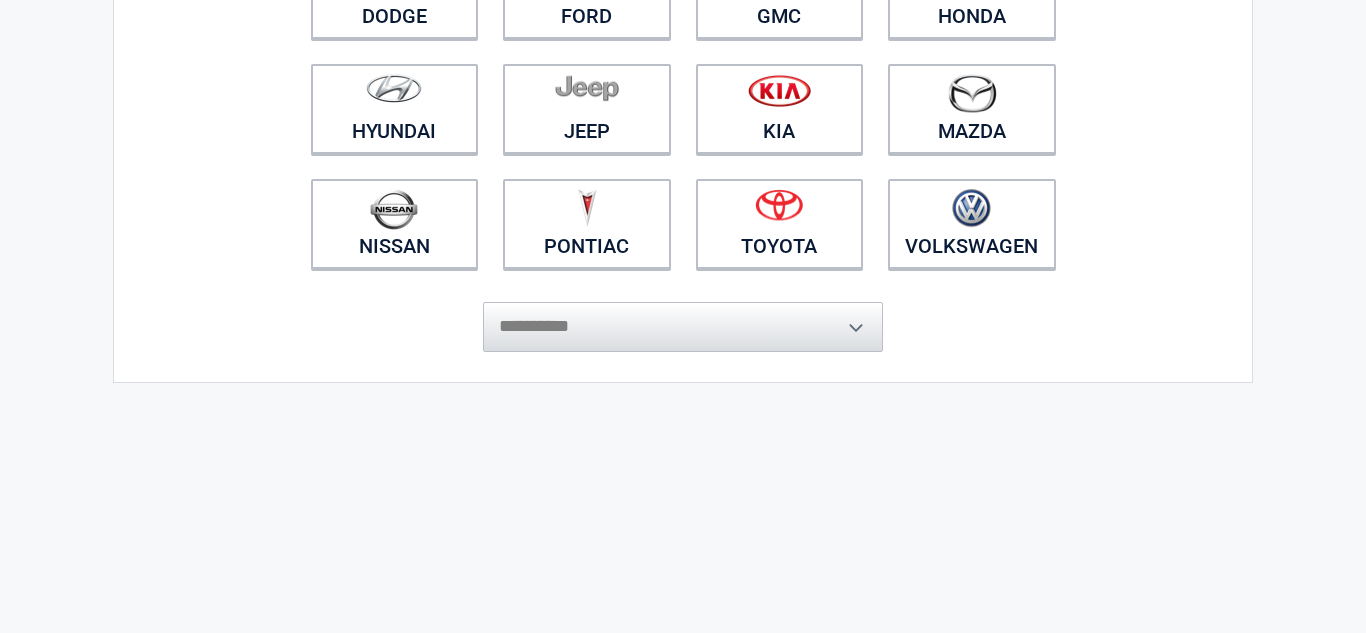 scroll, scrollTop: 440, scrollLeft: 0, axis: vertical 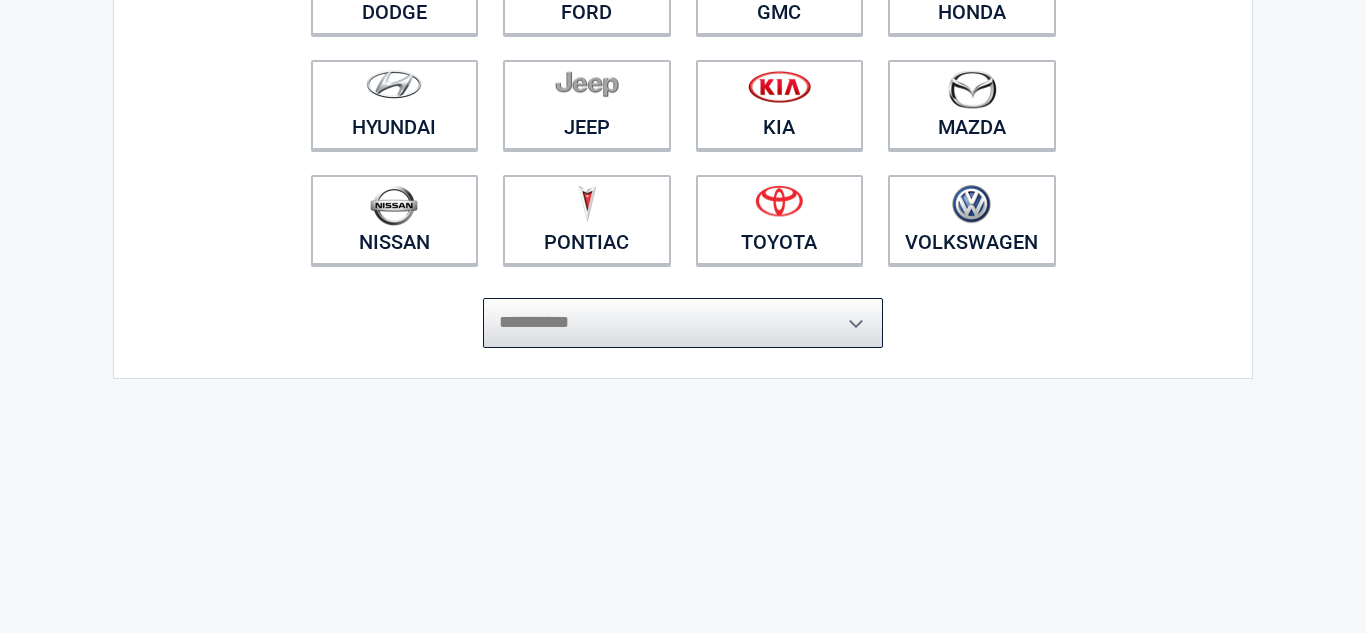 click on "**********" at bounding box center (683, 323) 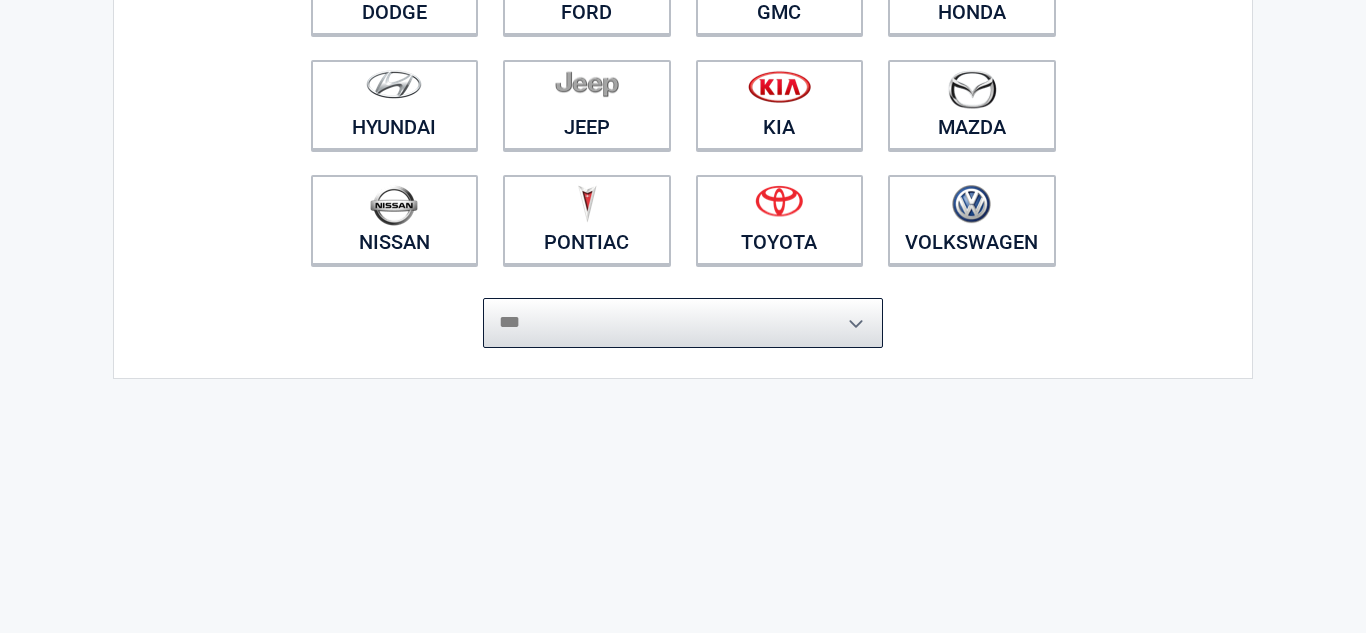 click on "**********" at bounding box center [683, 323] 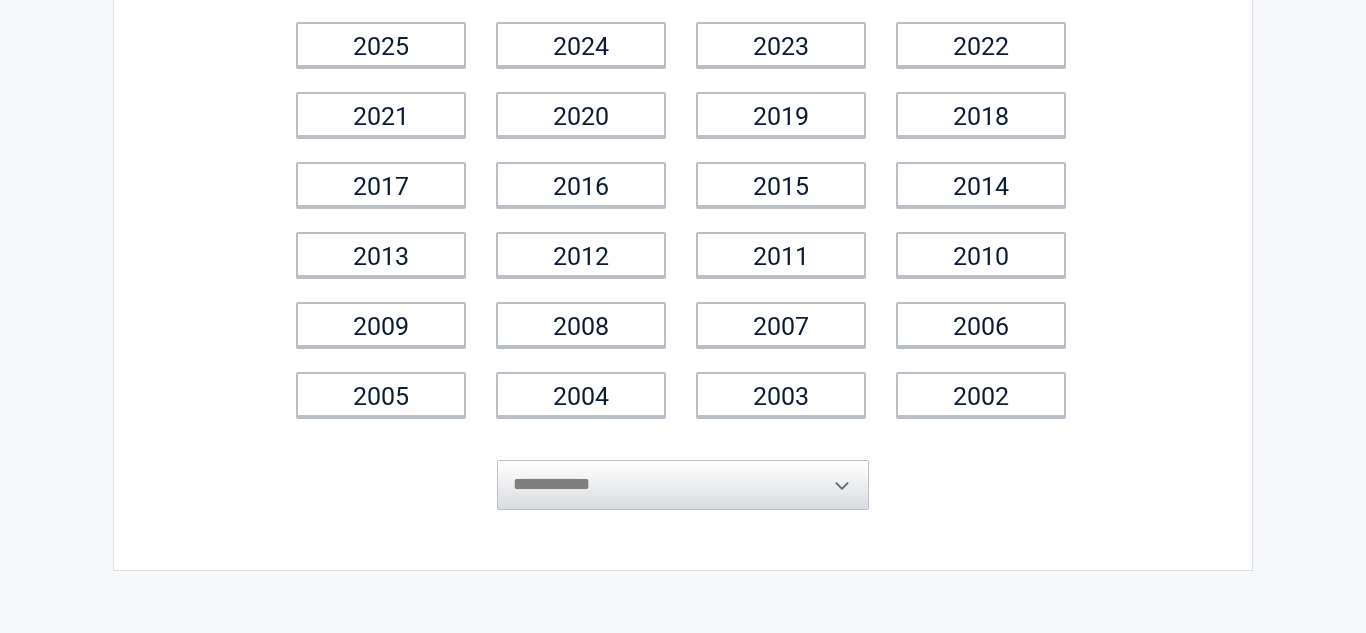 scroll, scrollTop: 0, scrollLeft: 0, axis: both 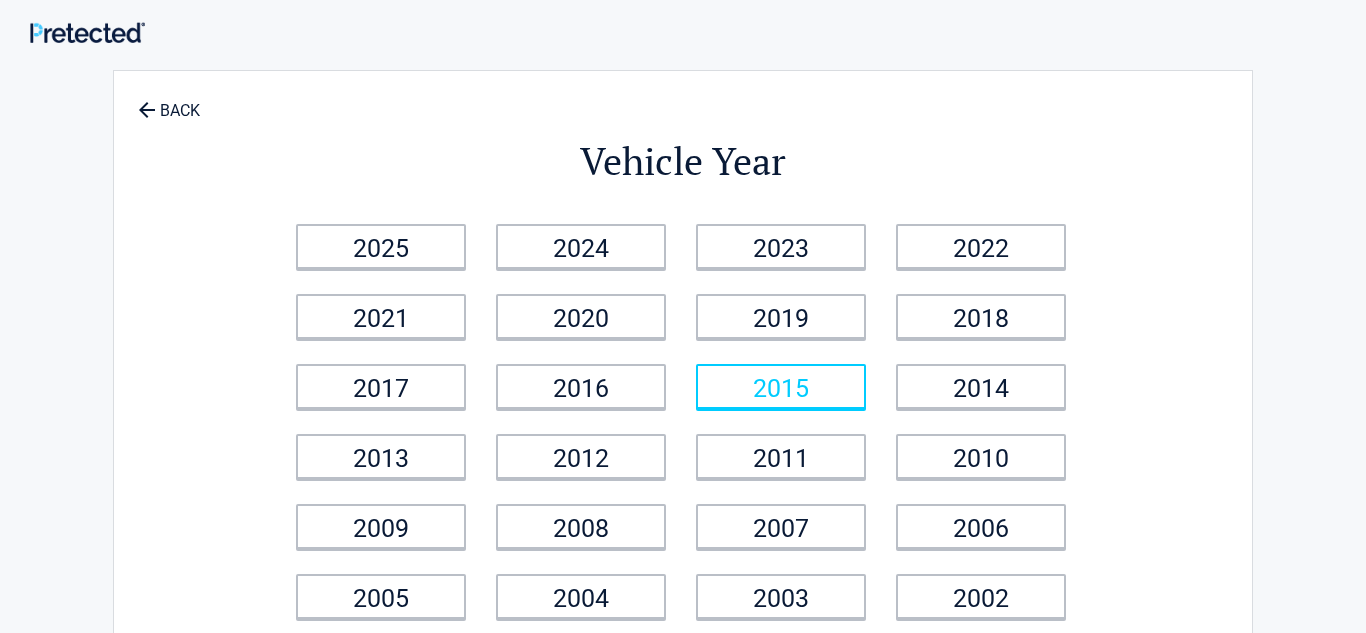 click on "2015" at bounding box center [781, 386] 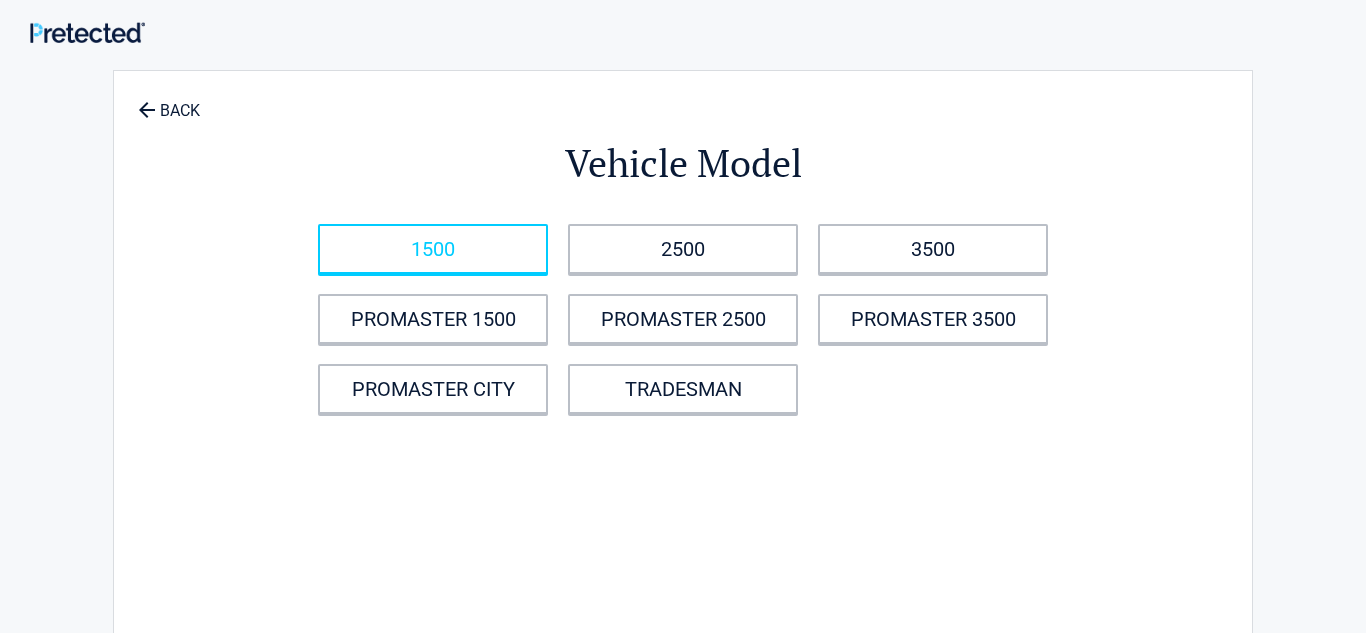 click on "1500" at bounding box center [433, 249] 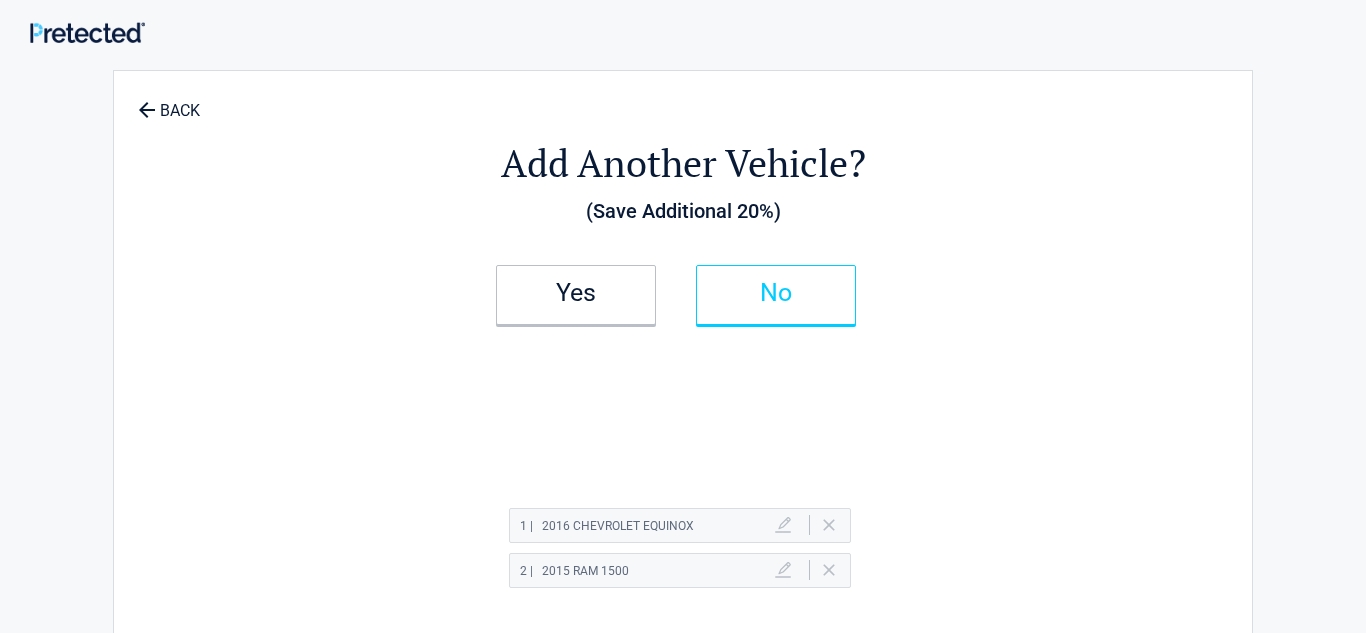 click on "No" at bounding box center (776, 293) 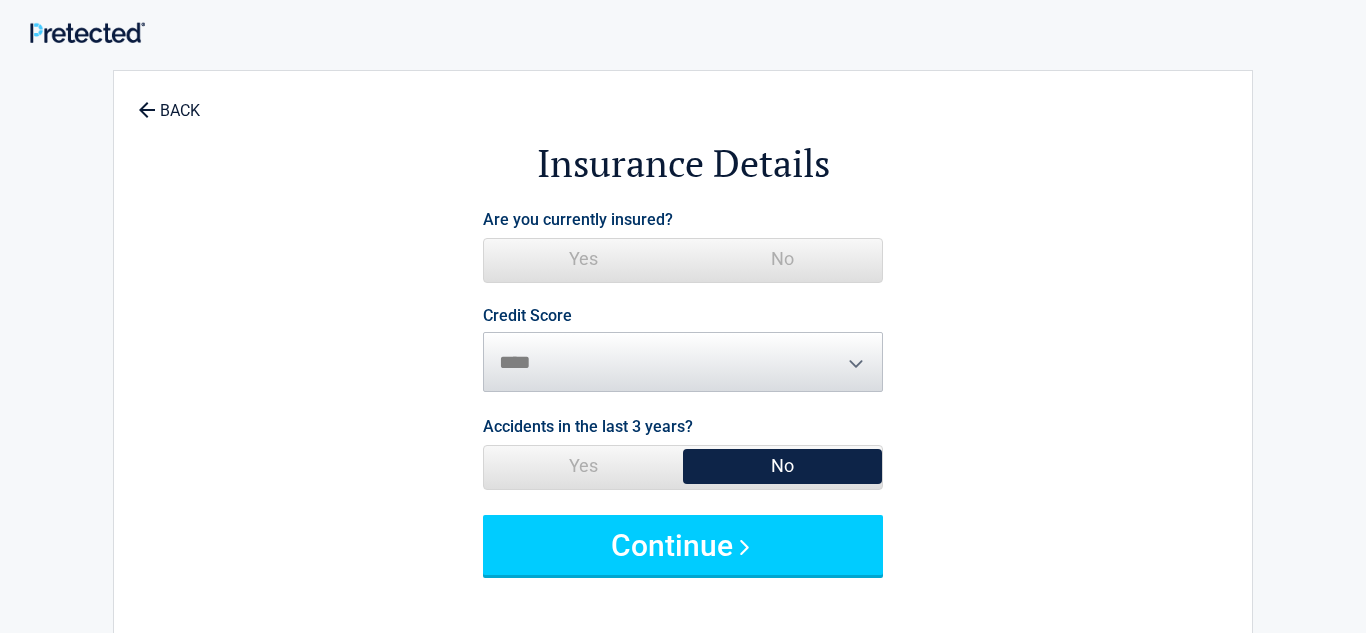click on "Yes" at bounding box center [583, 259] 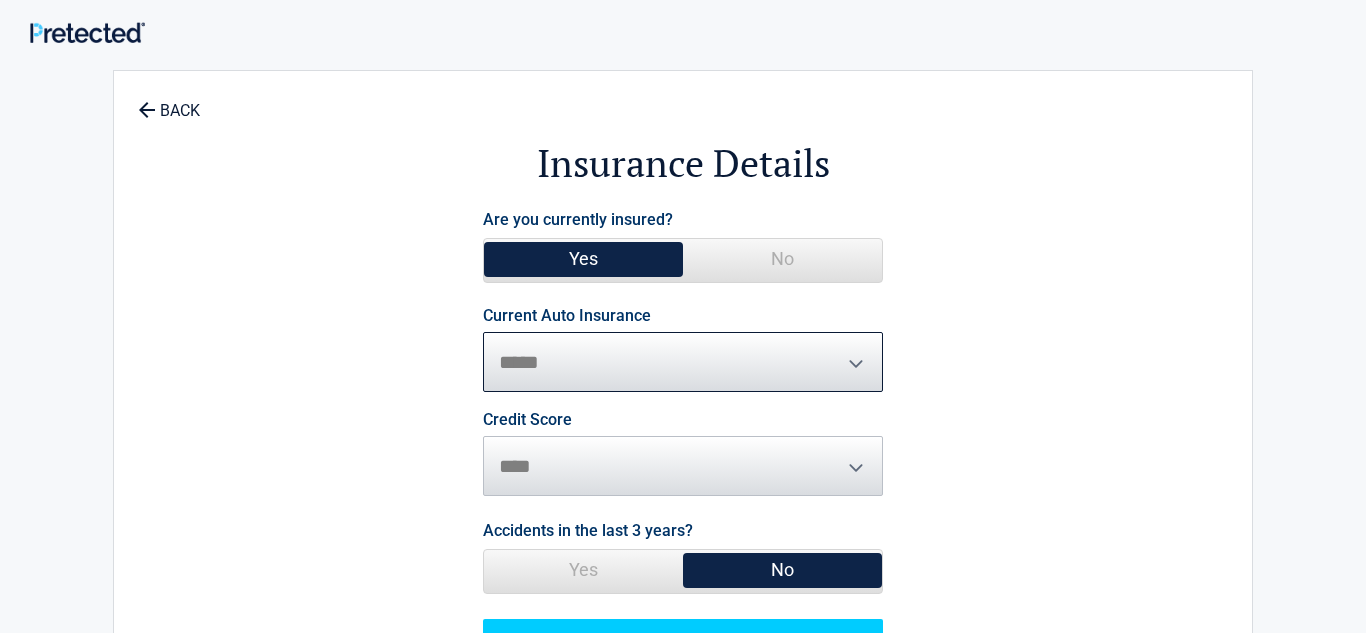 click on "**********" at bounding box center (683, 362) 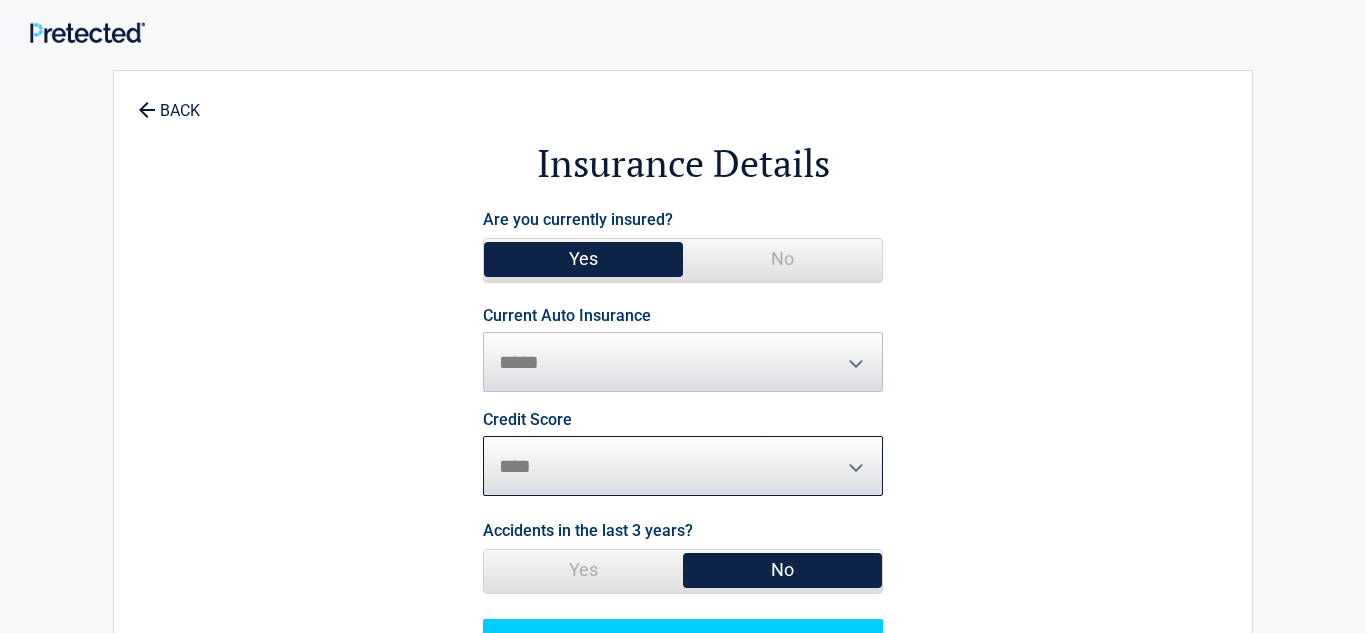 click on "*********
****
*******
****" at bounding box center [683, 466] 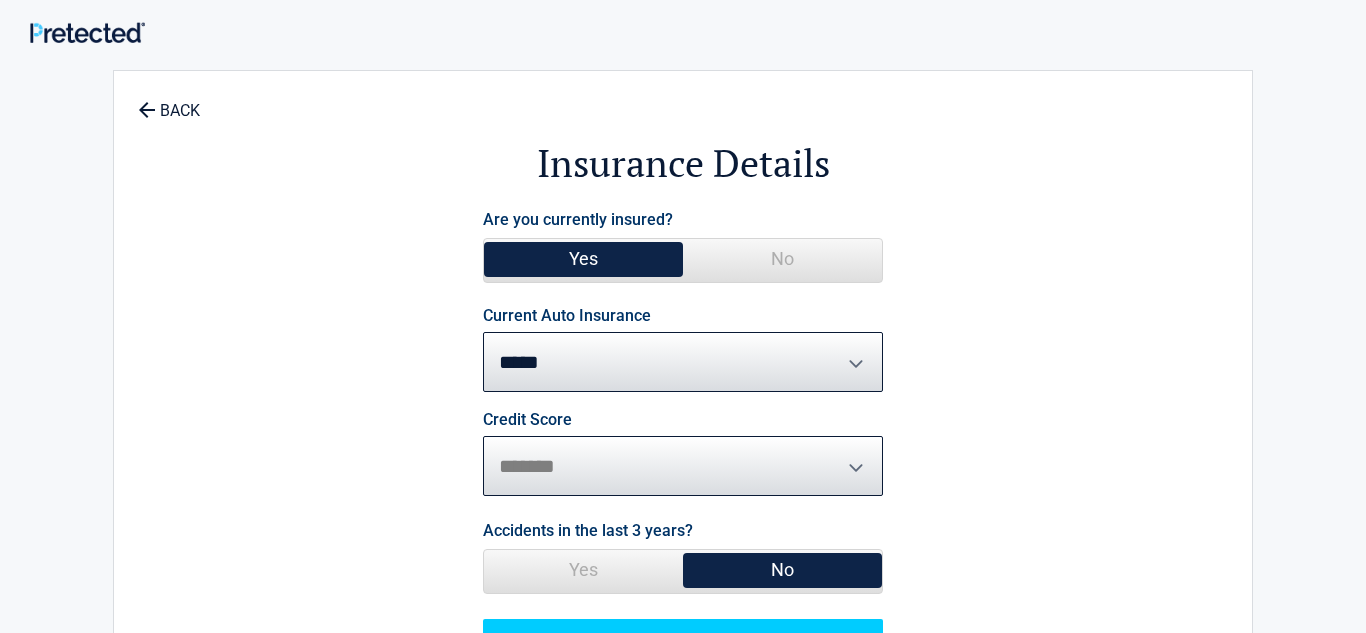 click on "*********
****
*******
****" at bounding box center (683, 466) 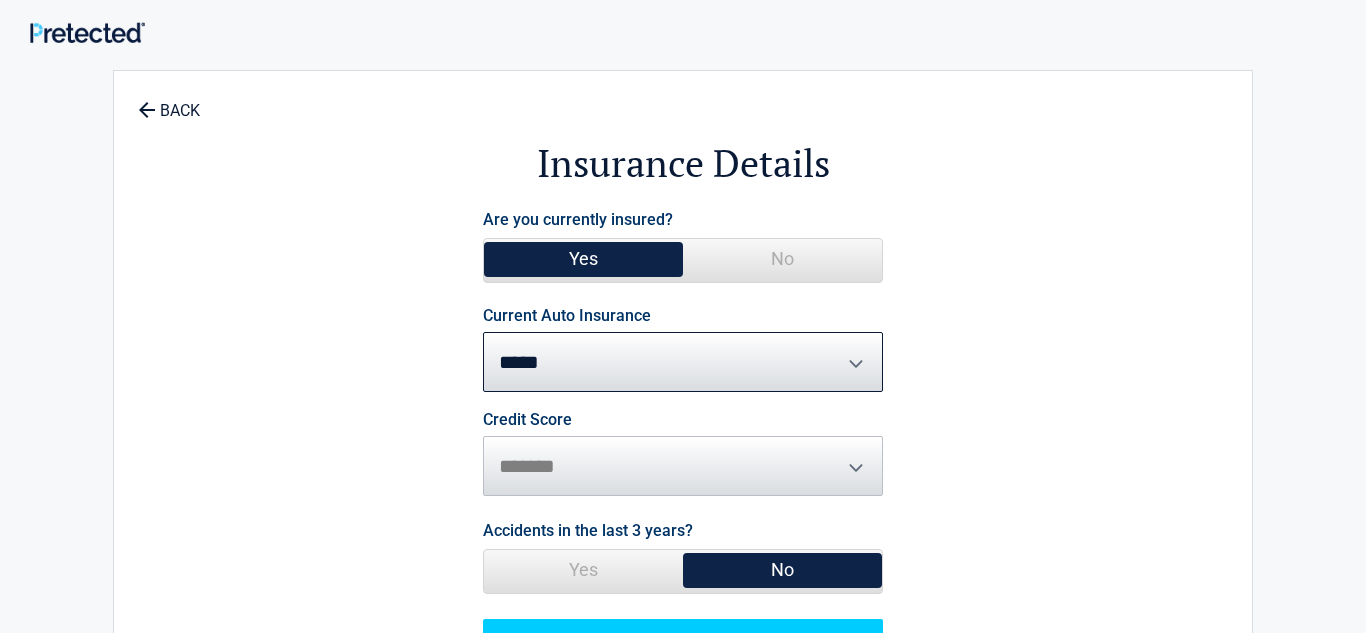 click on "**********" at bounding box center (683, 442) 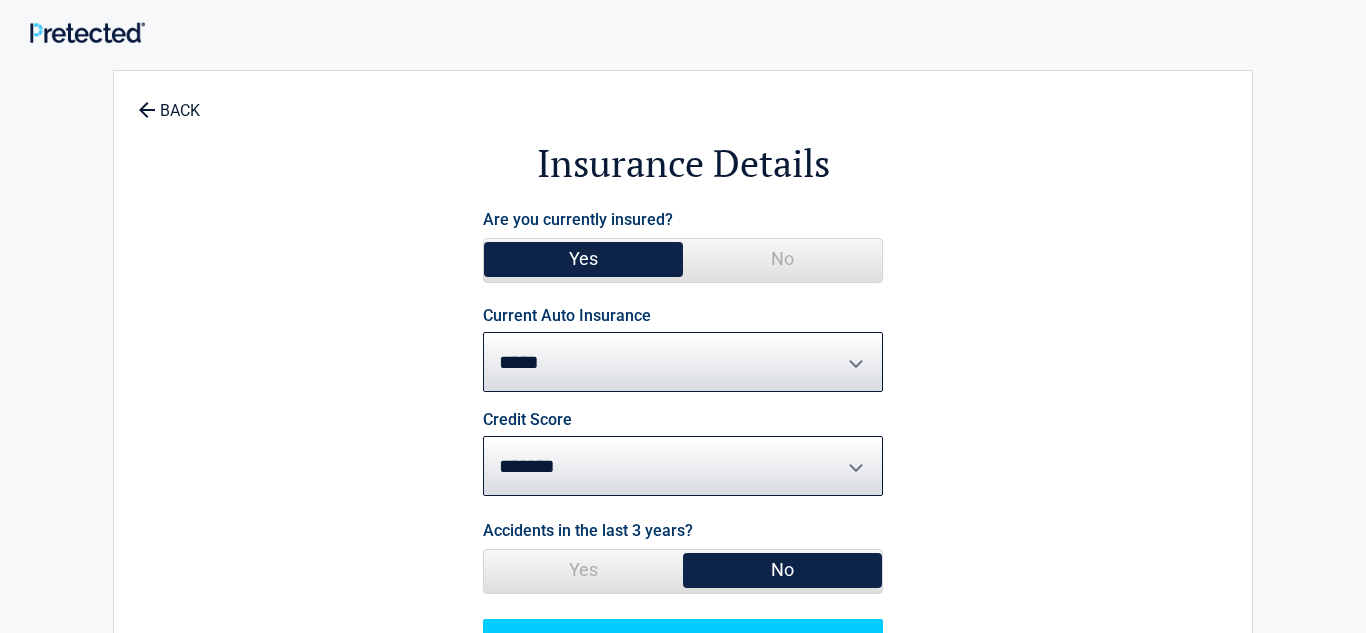 click on "*********
****
*******
****" at bounding box center [683, 466] 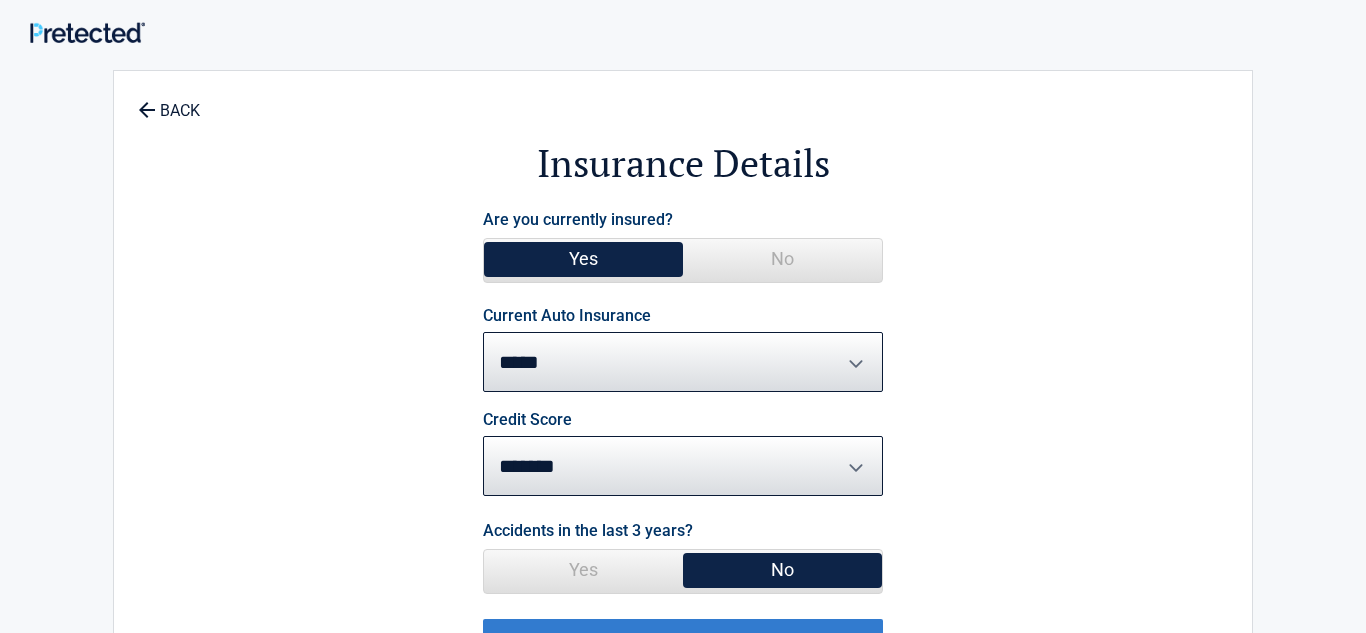 select on "****" 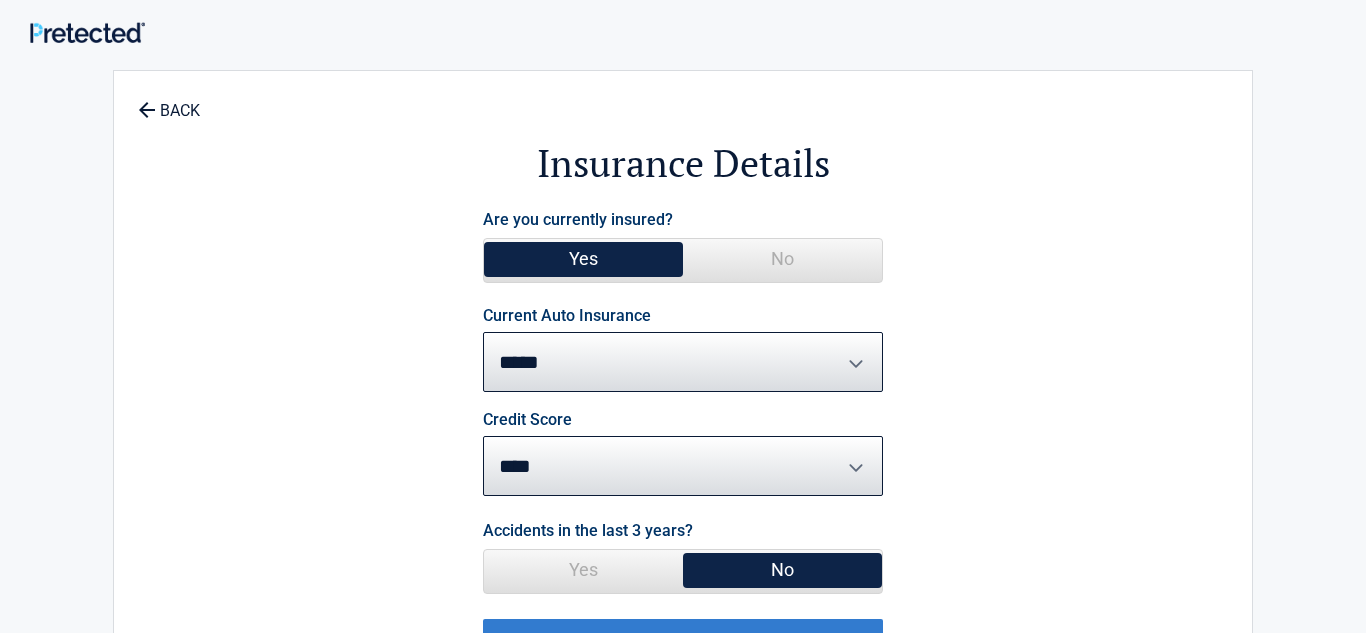click on "*********
****
*******
****" at bounding box center (683, 466) 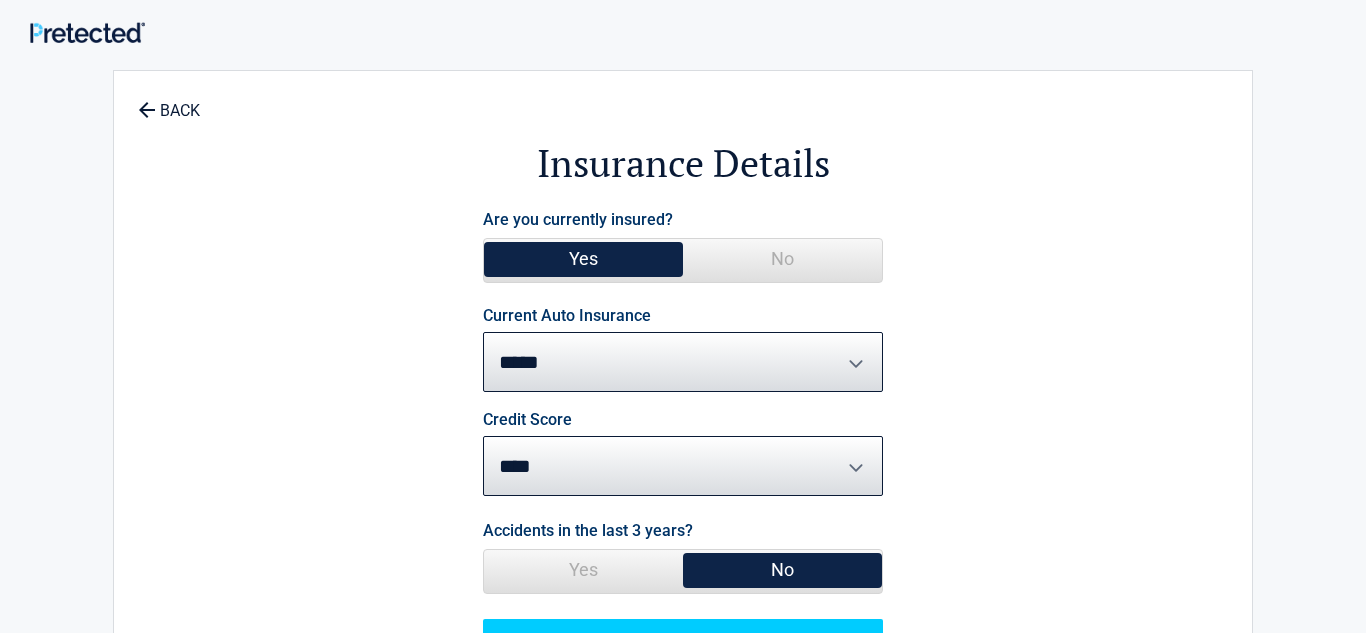 click on "**********" at bounding box center [683, 442] 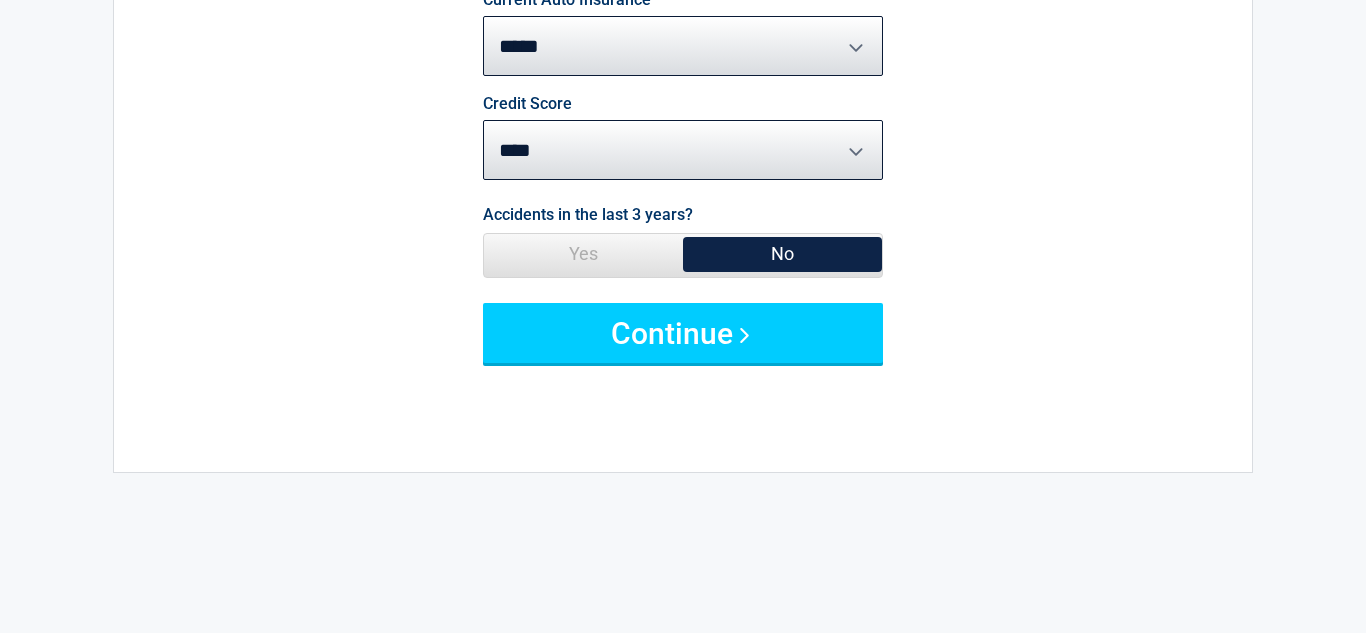 scroll, scrollTop: 320, scrollLeft: 0, axis: vertical 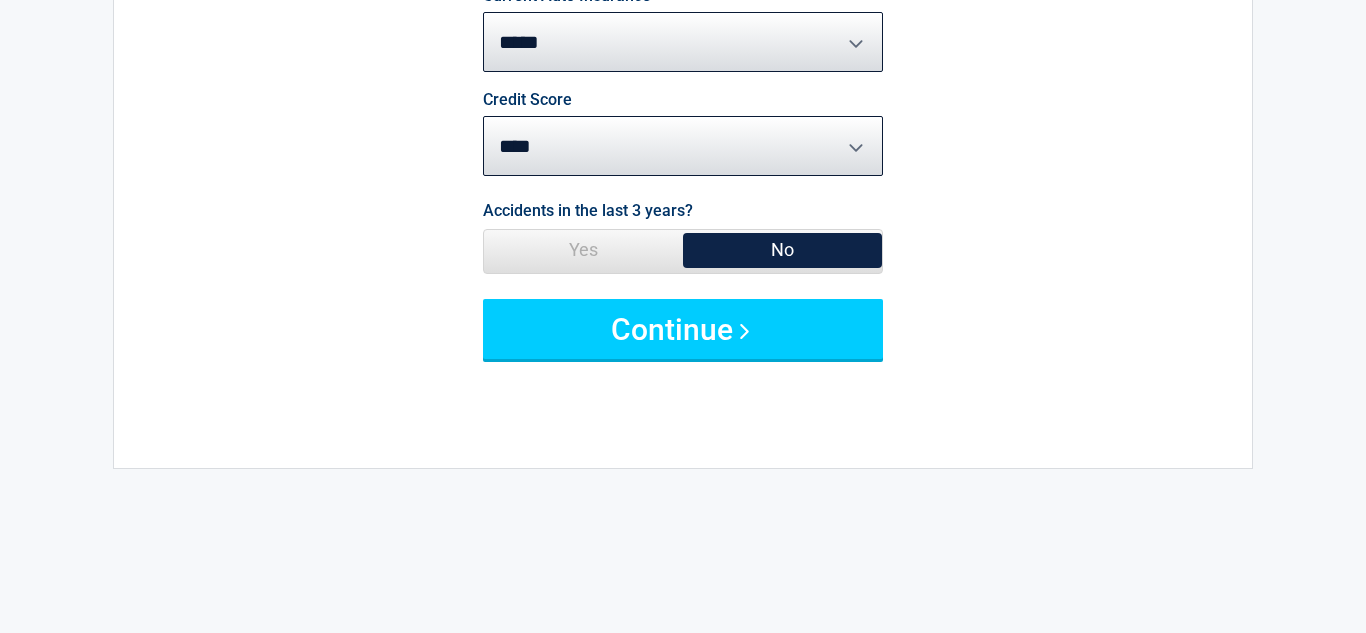 click on "Yes" at bounding box center (583, 250) 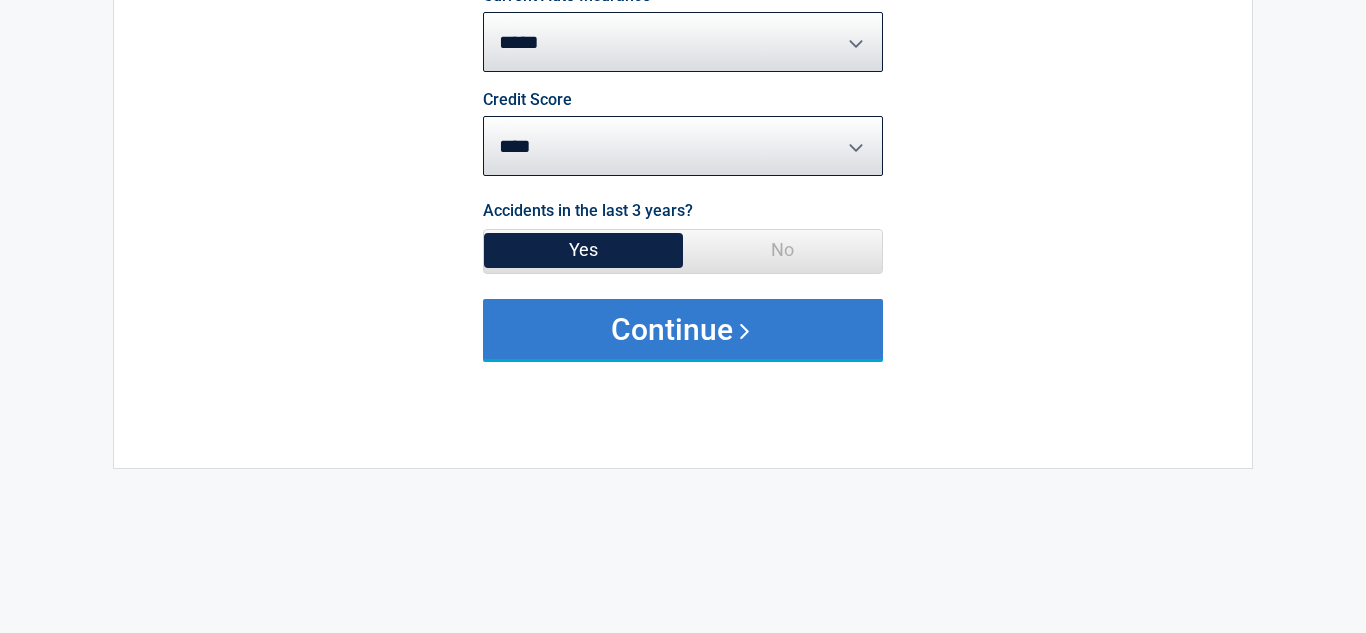 click on "Continue" at bounding box center (683, 329) 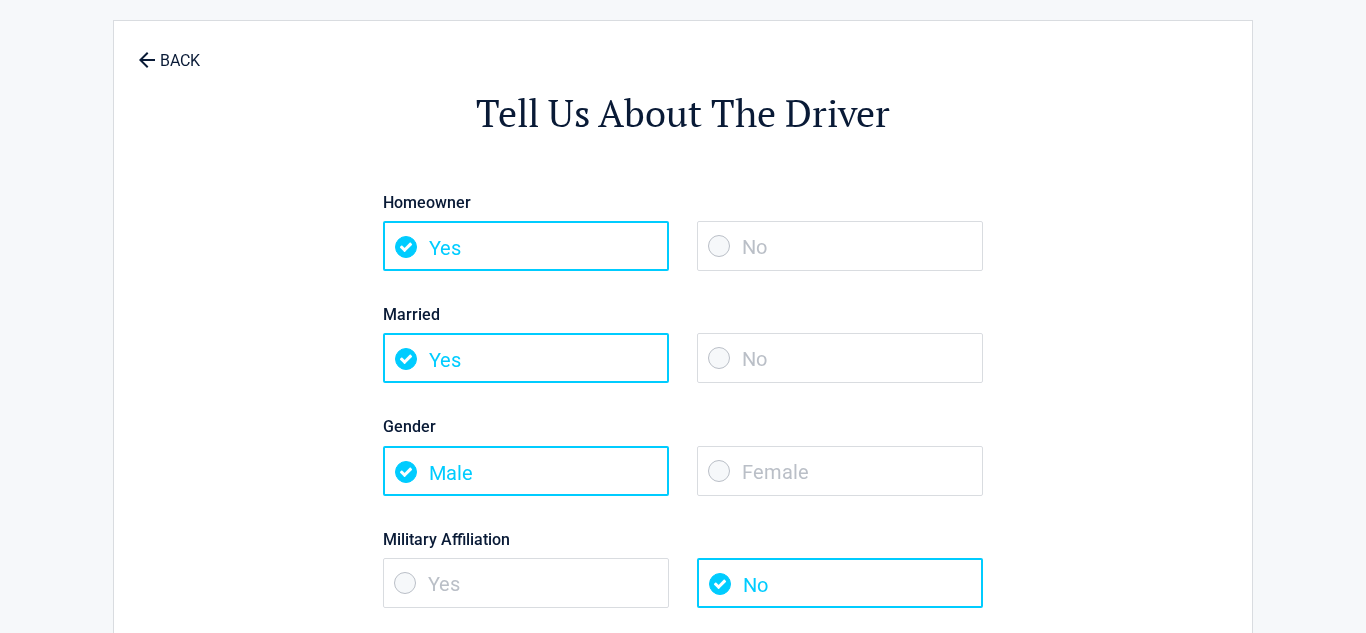 scroll, scrollTop: 0, scrollLeft: 0, axis: both 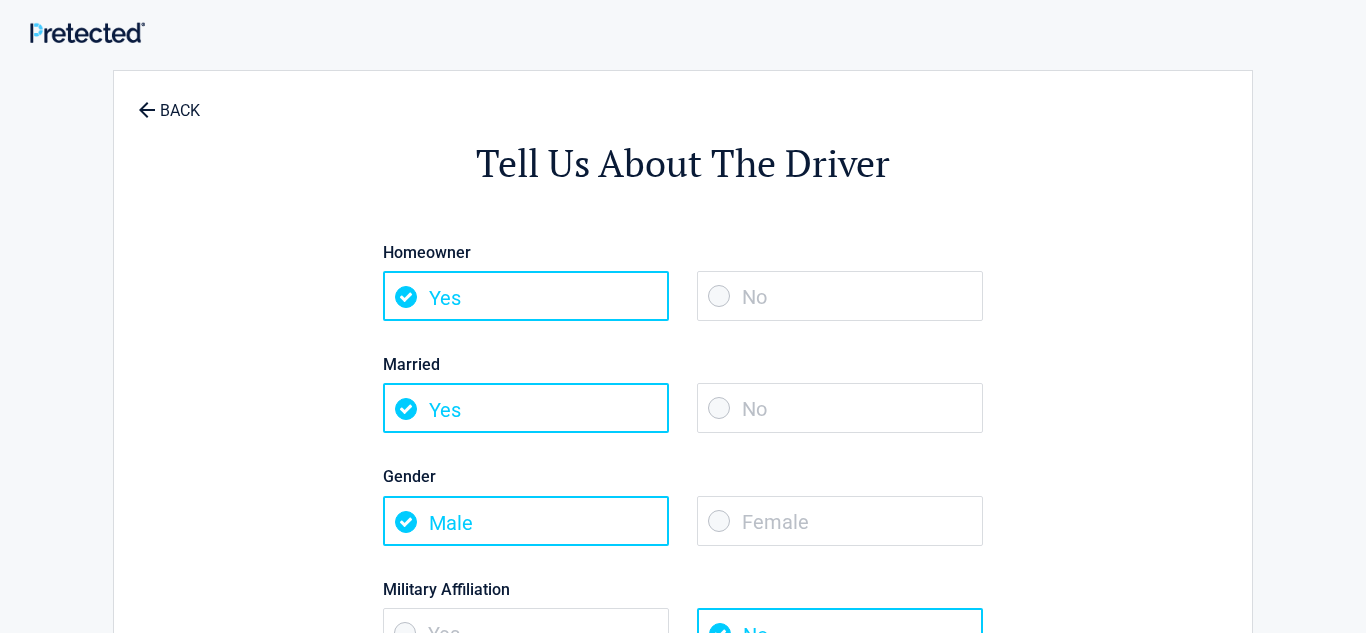 click on "No" at bounding box center [840, 296] 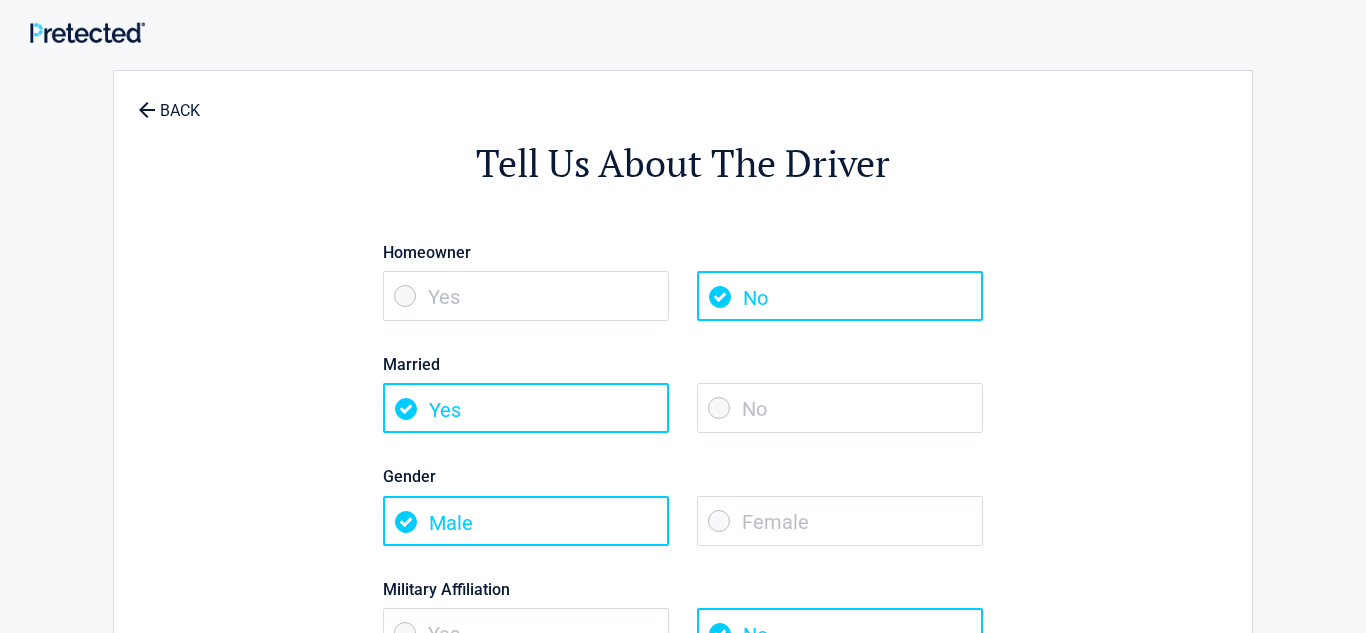 click on "Female" at bounding box center [840, 521] 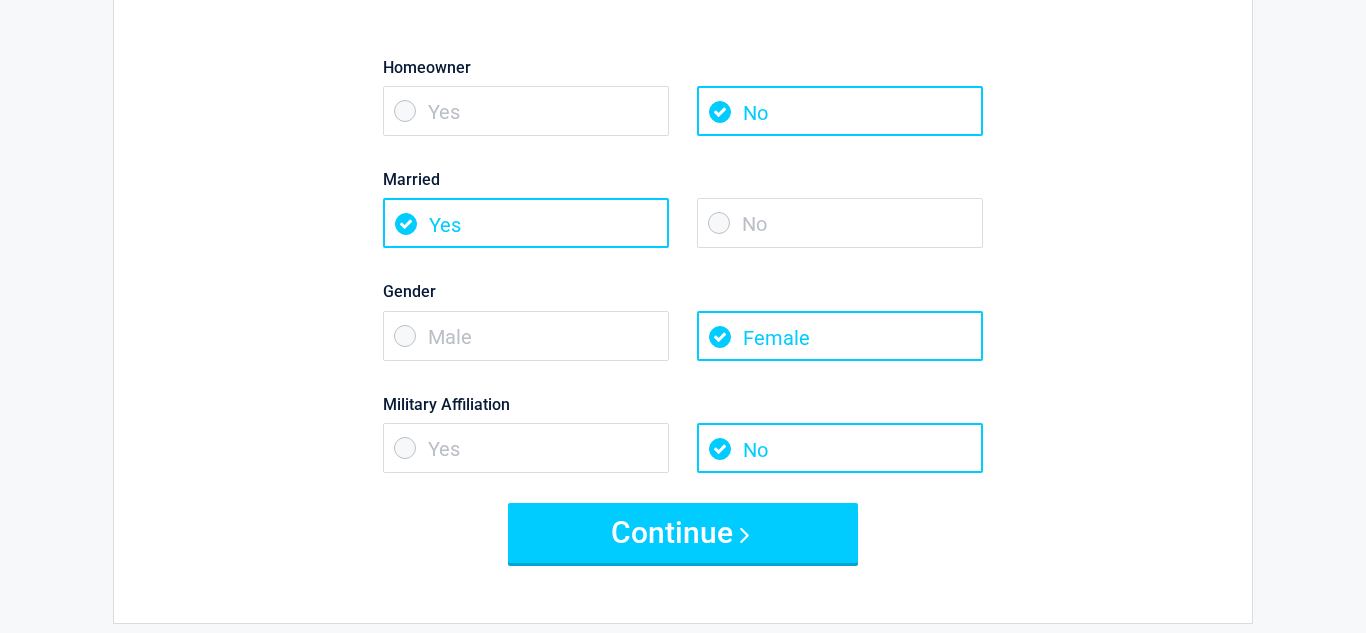 scroll, scrollTop: 320, scrollLeft: 0, axis: vertical 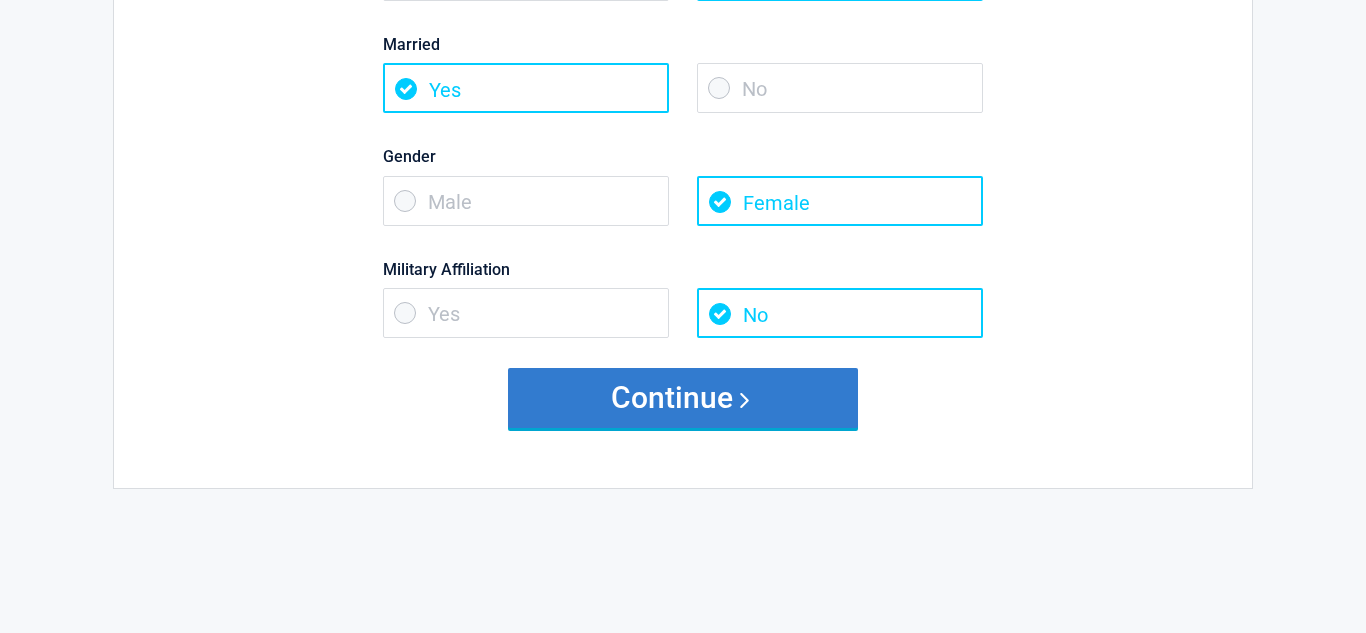 click on "Continue" at bounding box center (683, 398) 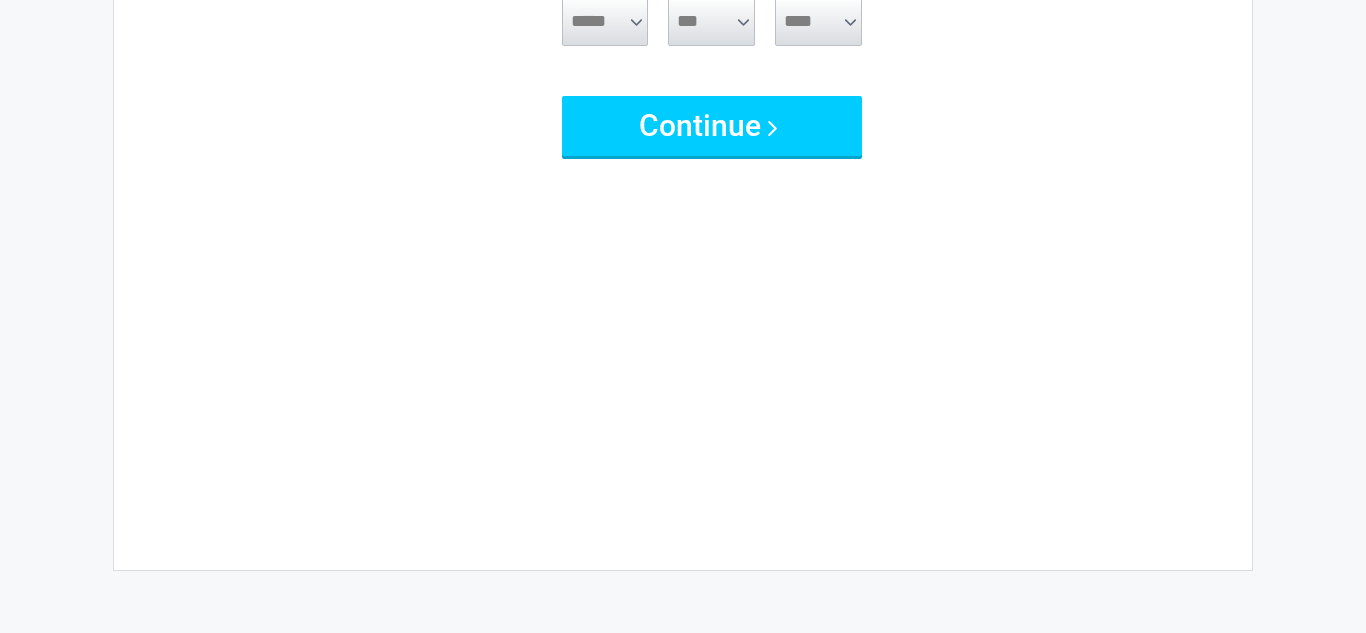scroll, scrollTop: 0, scrollLeft: 0, axis: both 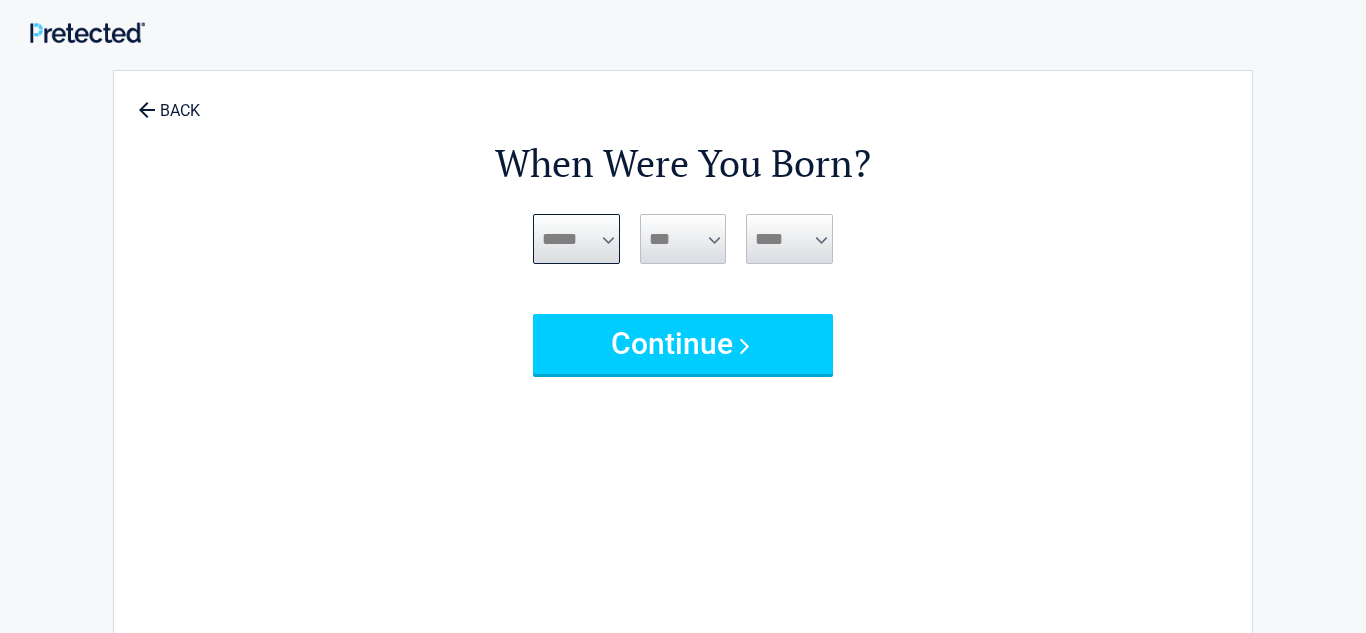 click on "*****
***
***
***
***
***
***
***
***
***
***
***
***" at bounding box center (576, 239) 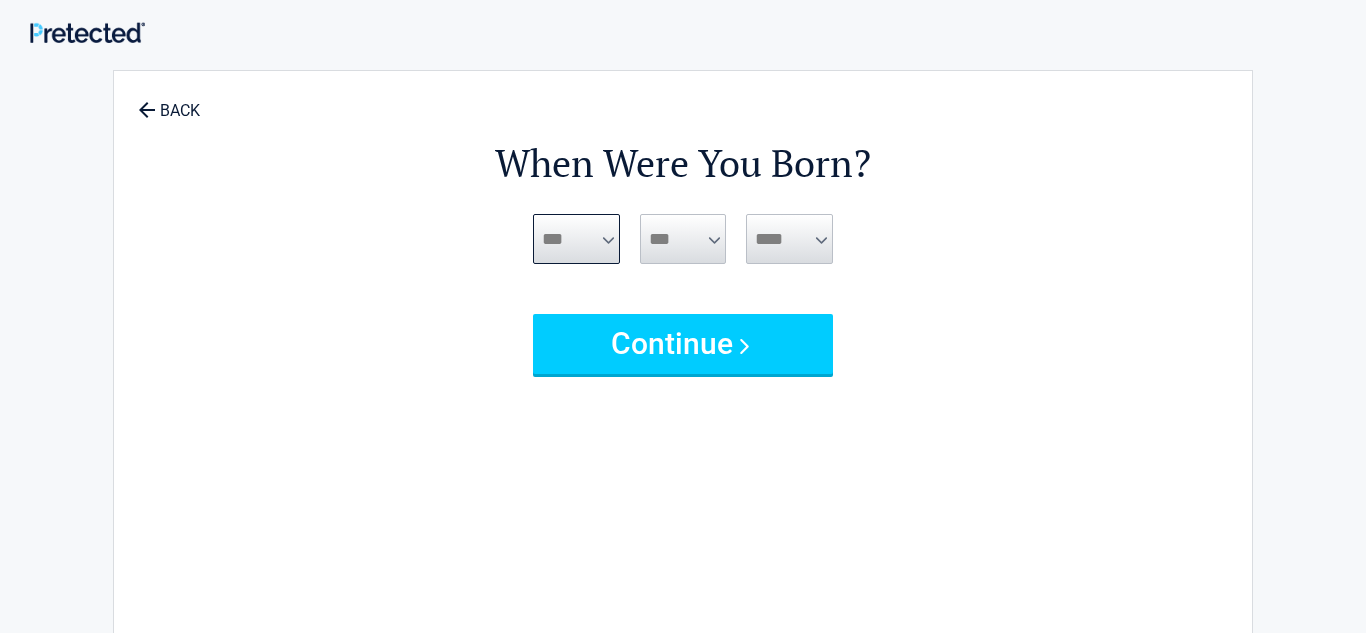 click on "*****
***
***
***
***
***
***
***
***
***
***
***
***" at bounding box center [576, 239] 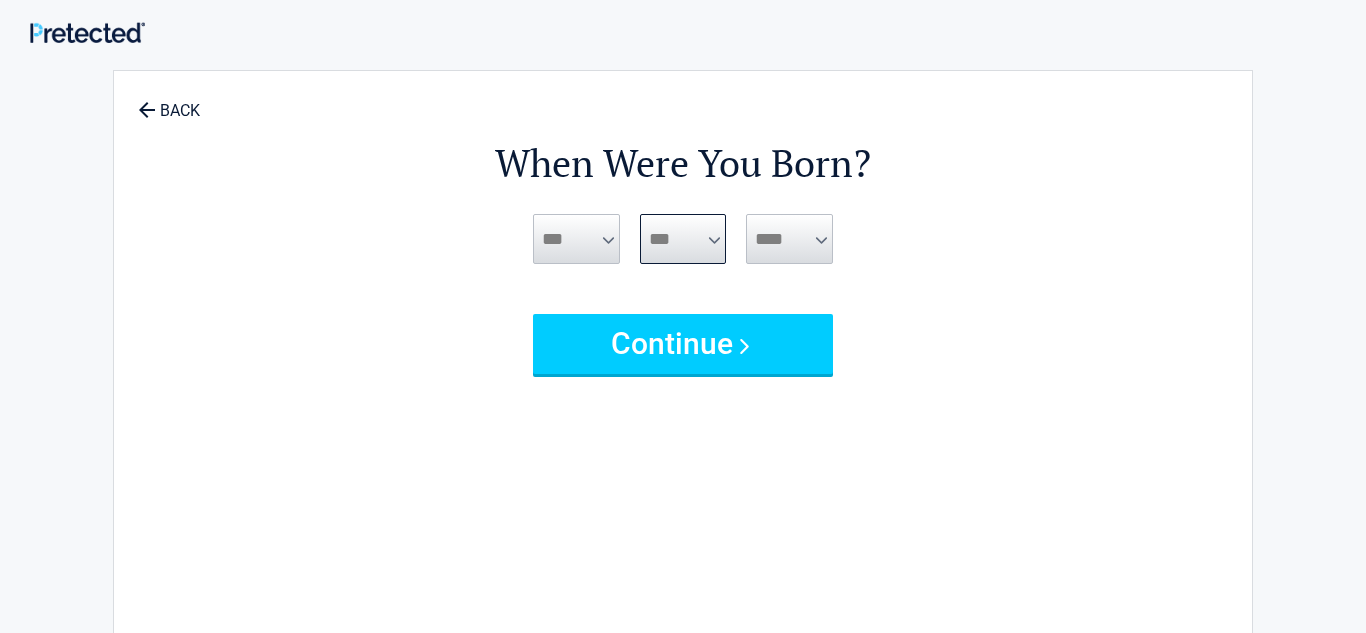 click on "*** * * * * * * * * * ** ** ** ** ** ** ** ** ** ** ** ** ** ** ** ** ** ** ** ** ** **" at bounding box center [683, 239] 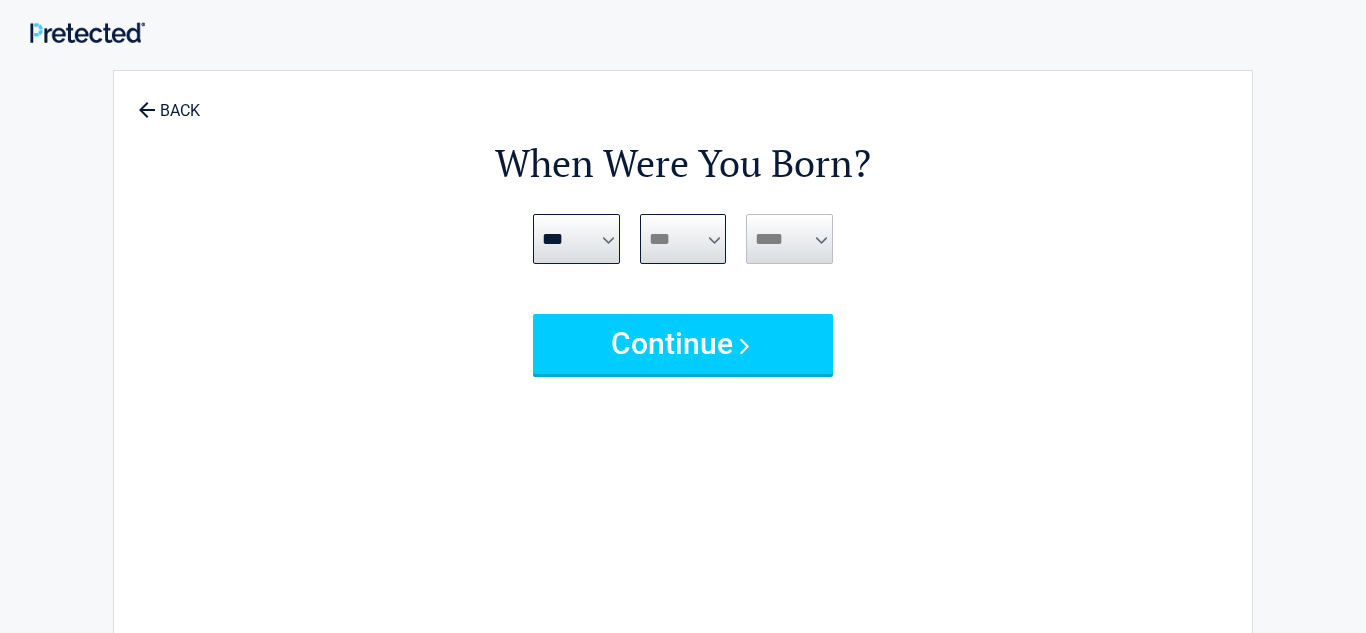 select on "**" 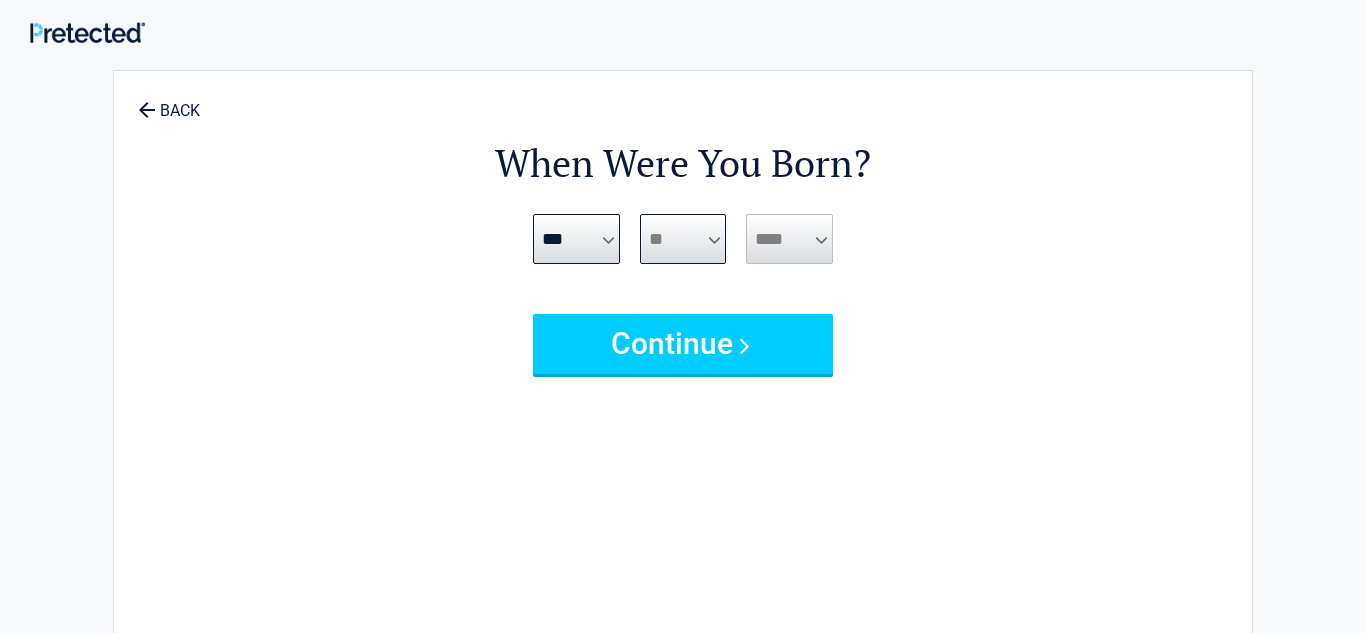 click on "*** * * * * * * * * * ** ** ** ** ** ** ** ** ** ** ** ** ** ** ** ** ** ** ** ** ** **" at bounding box center (683, 239) 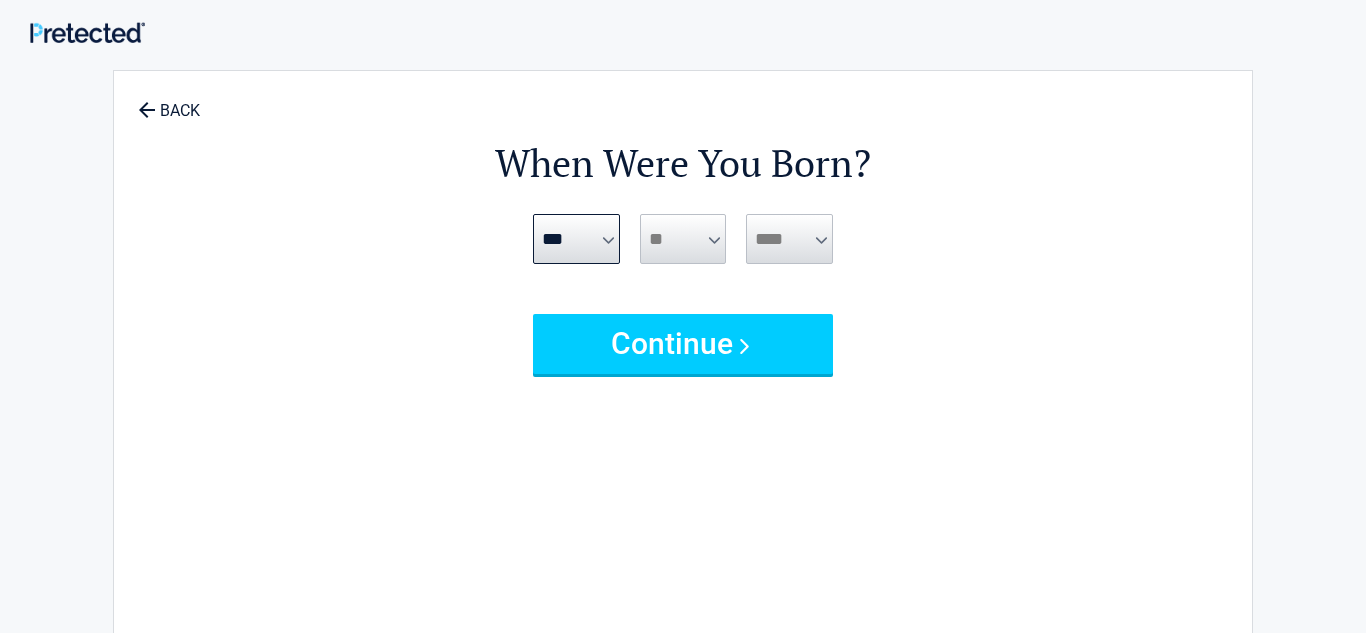 click on "****
****
****
****
****
****
****
****
****
****
****
****
****
****
****
****
****
****
****
****
****
****
****
****
****
****
****
****
****
****
****
****
****
****
****
****
****
****
****
****
****
****
****
****
****
****
****
****
****
****
****
****
****
****
****
****
****
****
****
****
****
****
**** ****" at bounding box center (789, 239) 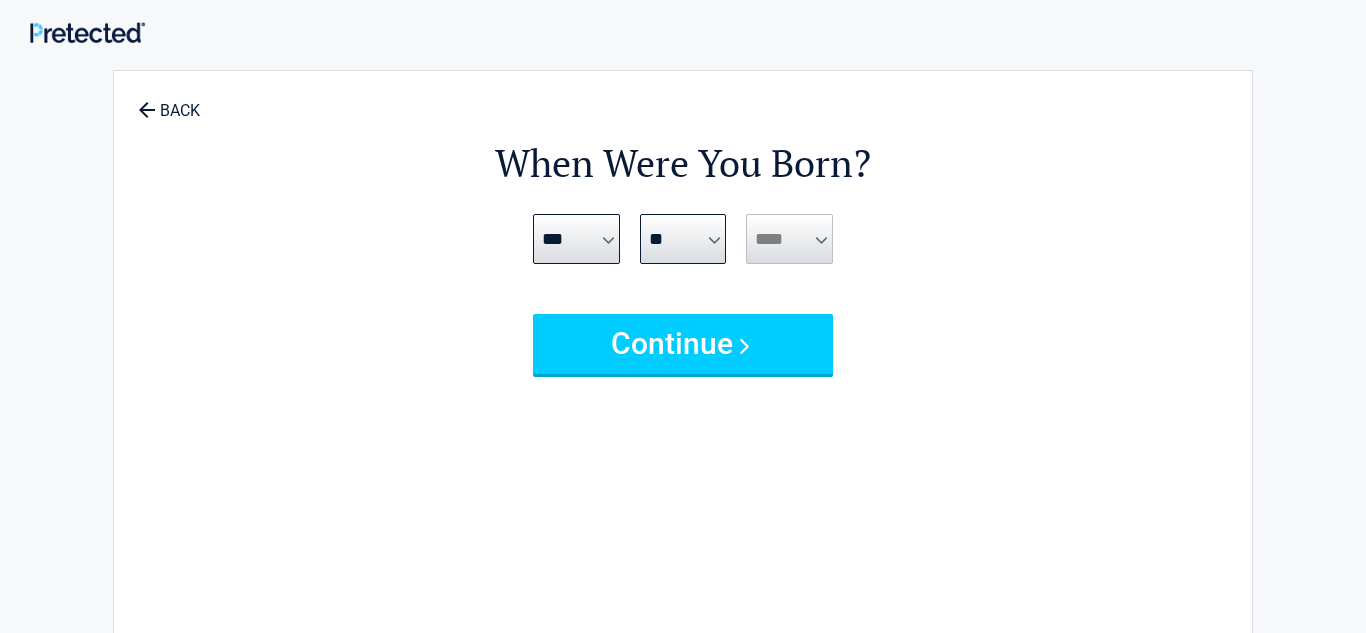 click on "****
****
****
****
****
****
****
****
****
****
****
****
****
****
****
****
****
****
****
****
****
****
****
****
****
****
****
****
****
****
****
****
****
****
****
****
****
****
****
****
****
****
****
****
****
****
****
****
****
****
****
****
****
****
****
****
****
****
****
****
****
****
**** ****" at bounding box center [789, 239] 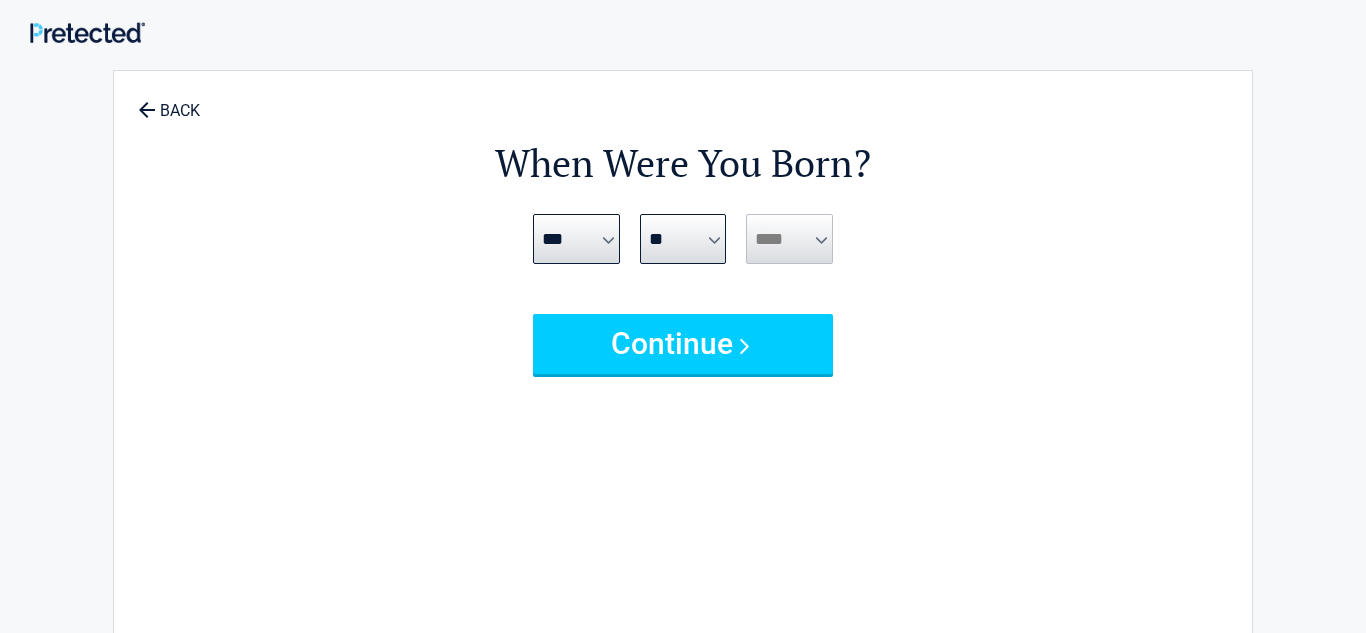 click on "****
****
****
****
****
****
****
****
****
****
****
****
****
****
****
****
****
****
****
****
****
****
****
****
****
****
****
****
****
****
****
****
****
****
****
****
****
****
****
****
****
****
****
****
****
****
****
****
****
****
****
****
****
****
****
****
****
****
****
****
****
****
**** ****" at bounding box center [789, 239] 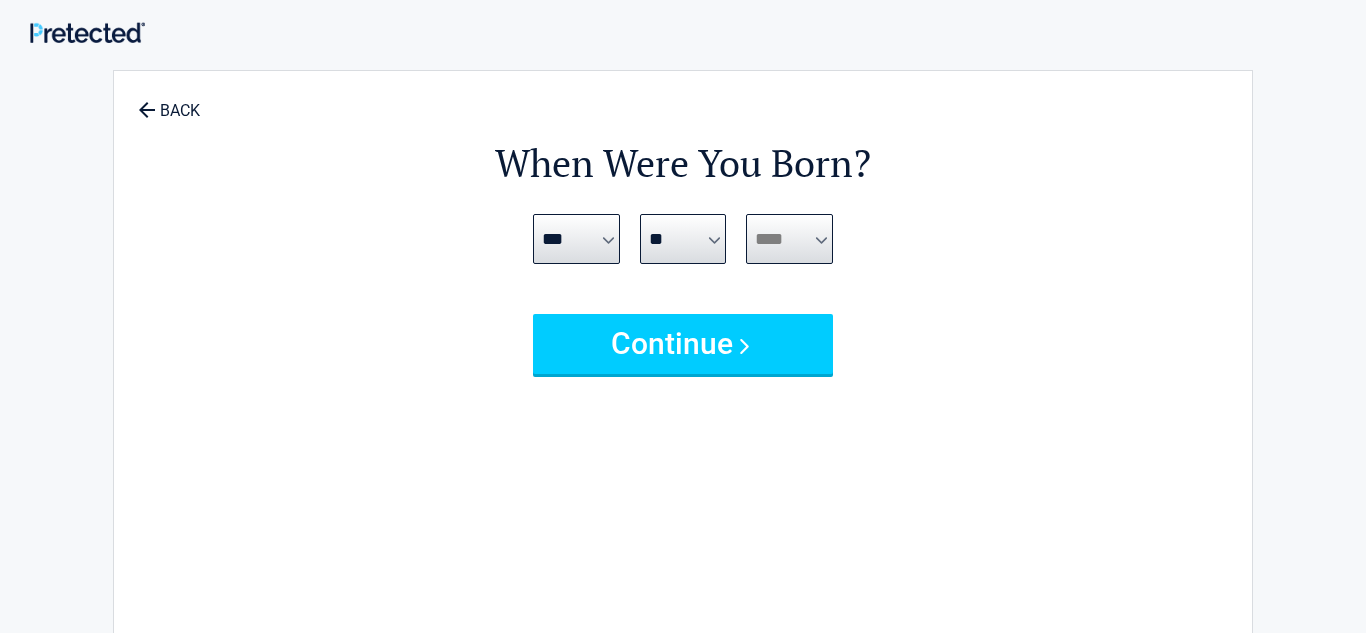 click on "****
****
****
****
****
****
****
****
****
****
****
****
****
****
****
****
****
****
****
****
****
****
****
****
****
****
****
****
****
****
****
****
****
****
****
****
****
****
****
****
****
****
****
****
****
****
****
****
****
****
****
****
****
****
****
****
****
****
****
****
****
****
****
****" at bounding box center (789, 239) 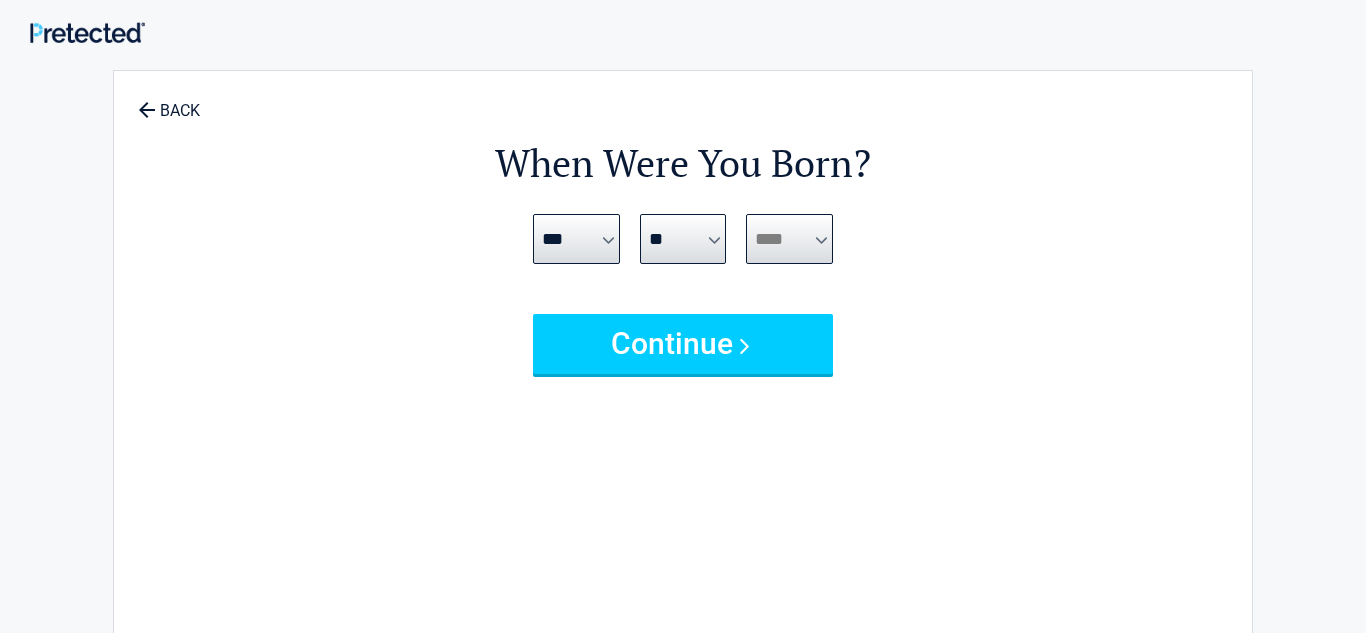 select on "****" 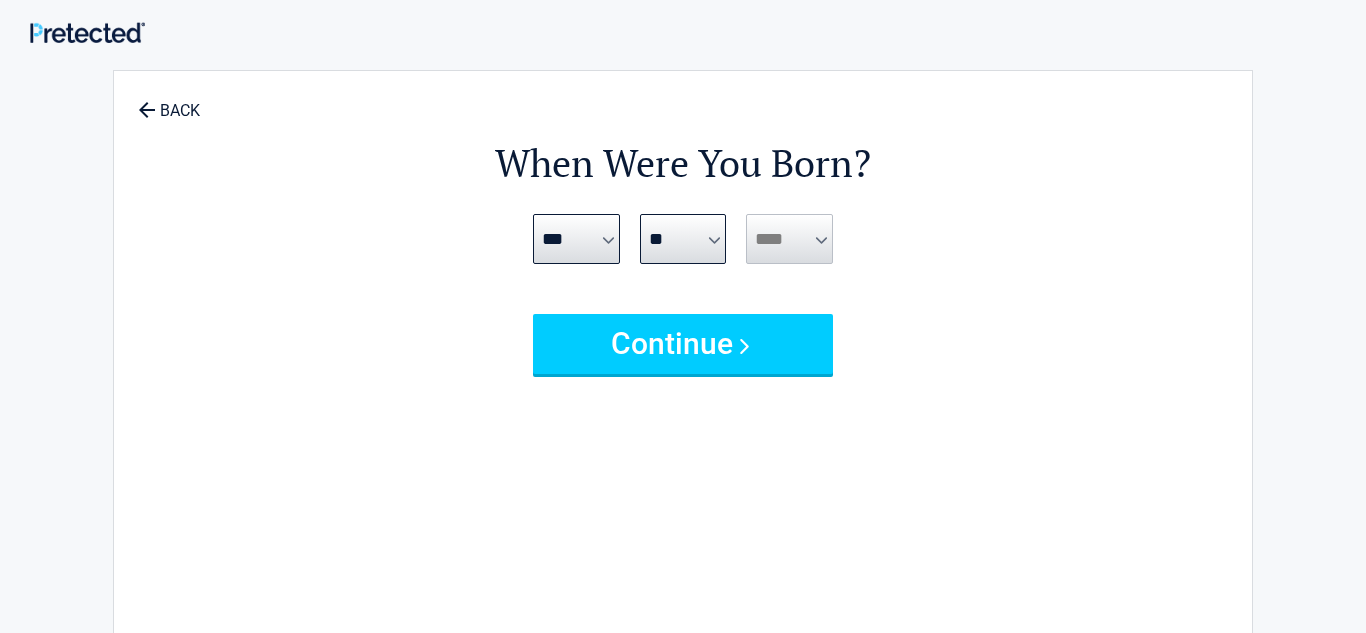 click on "When Were You Born?
*****
***
***
***
***
***
***
***
***
***
***
***
***
****
****
****
****
****
****
****
****
****
****
****
****
****
****
****
****
****
****
****
****
****
****
****
****
****
****
****
****
****
****
****
****
****
****" at bounding box center (683, 419) 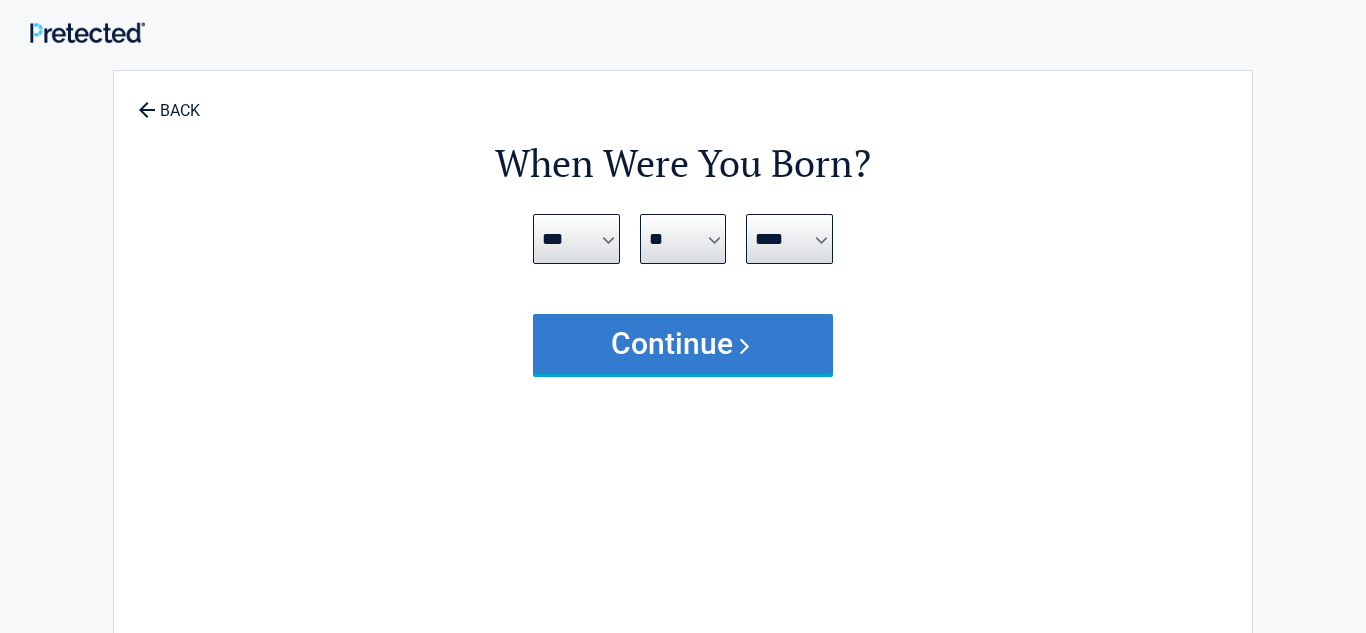 click on "Continue" at bounding box center [683, 344] 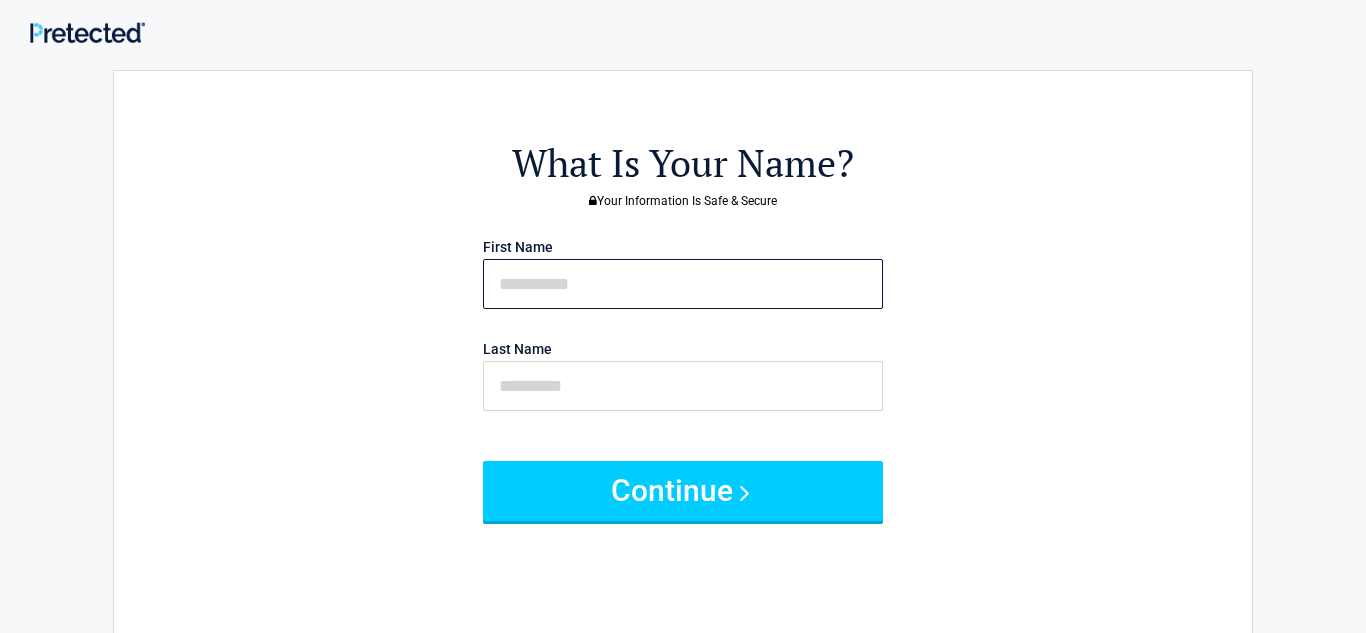 click at bounding box center (683, 284) 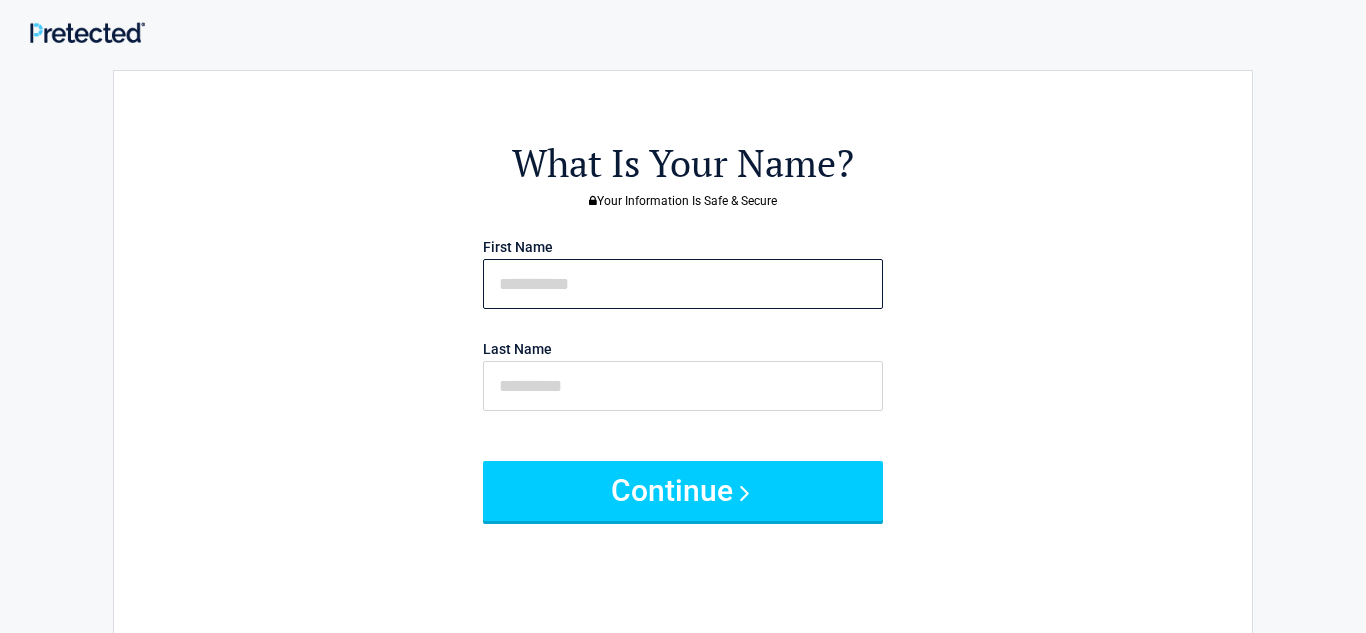 type on "*******" 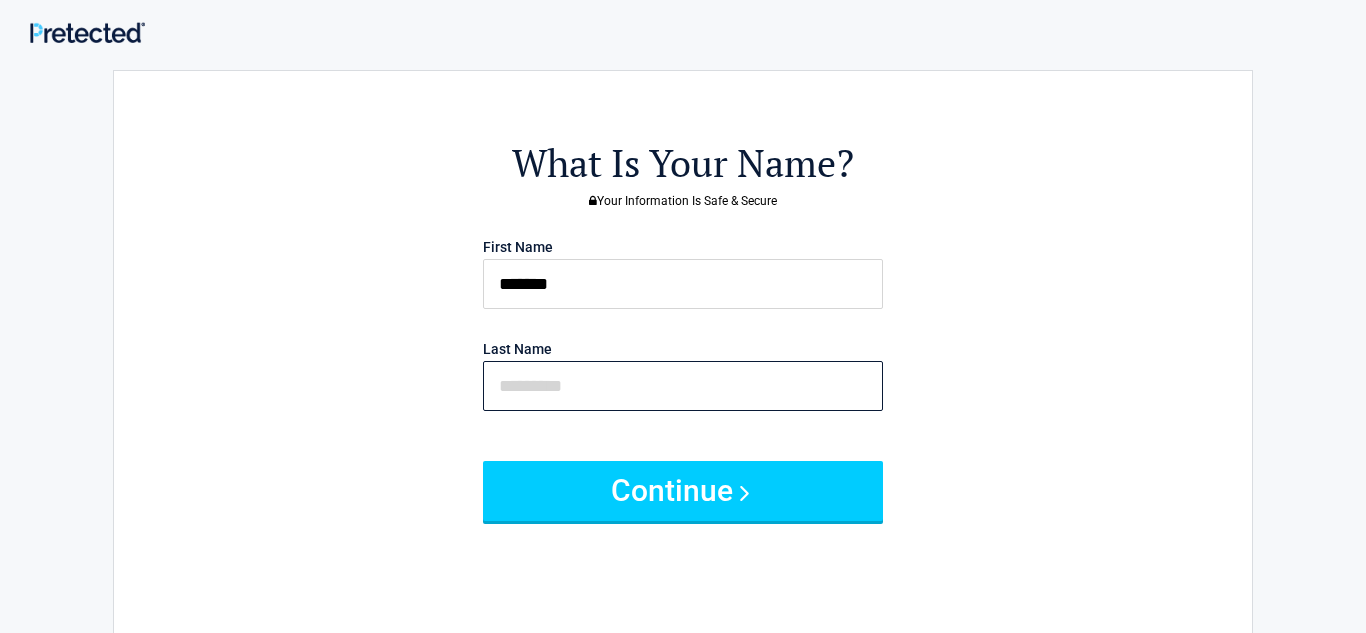 type on "*******" 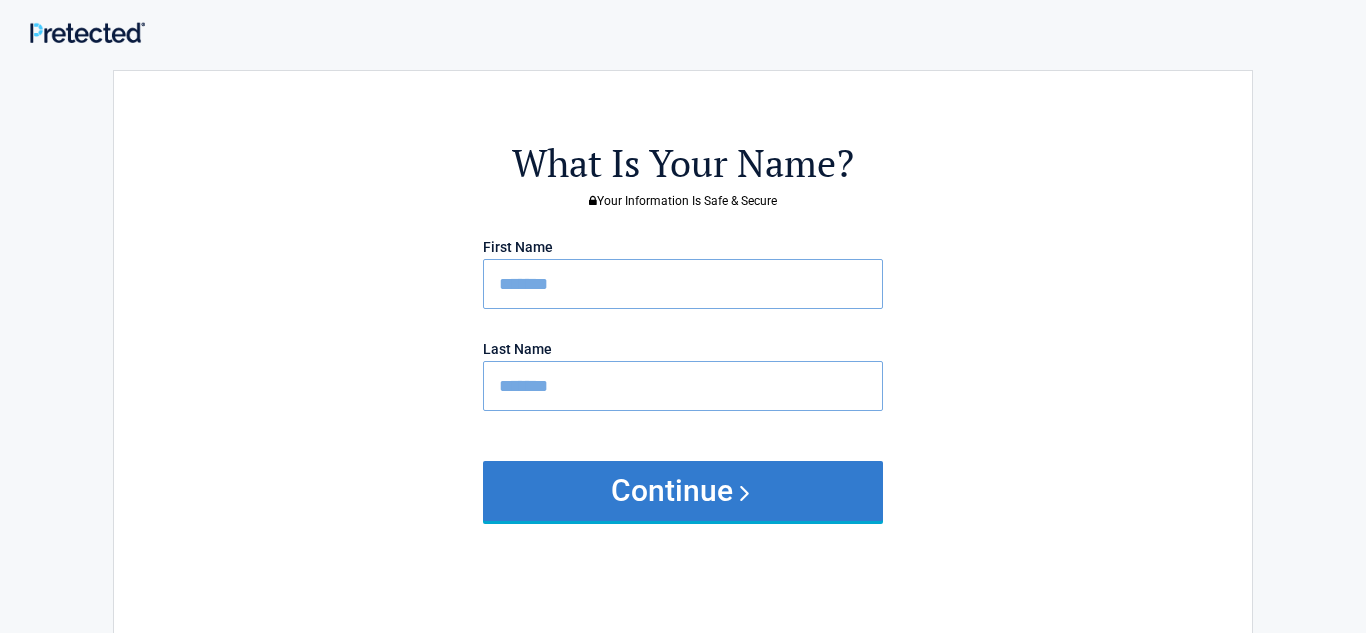 click on "Continue" at bounding box center [683, 491] 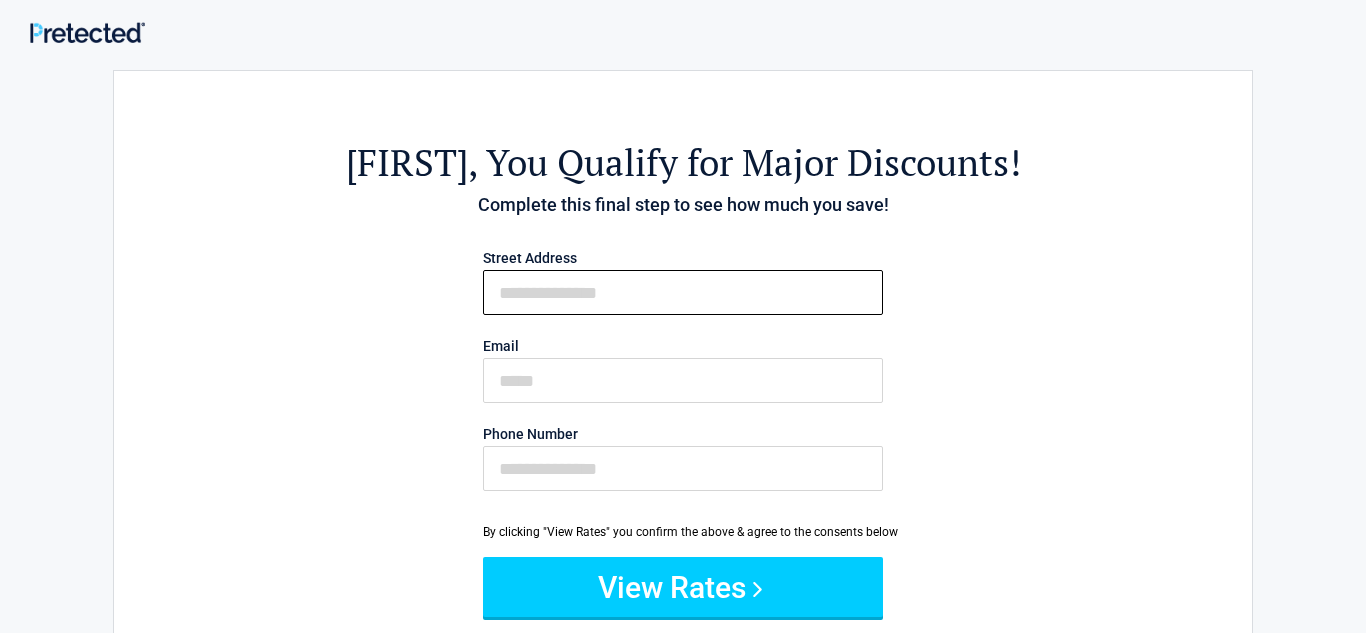click on "First Name" at bounding box center [683, 292] 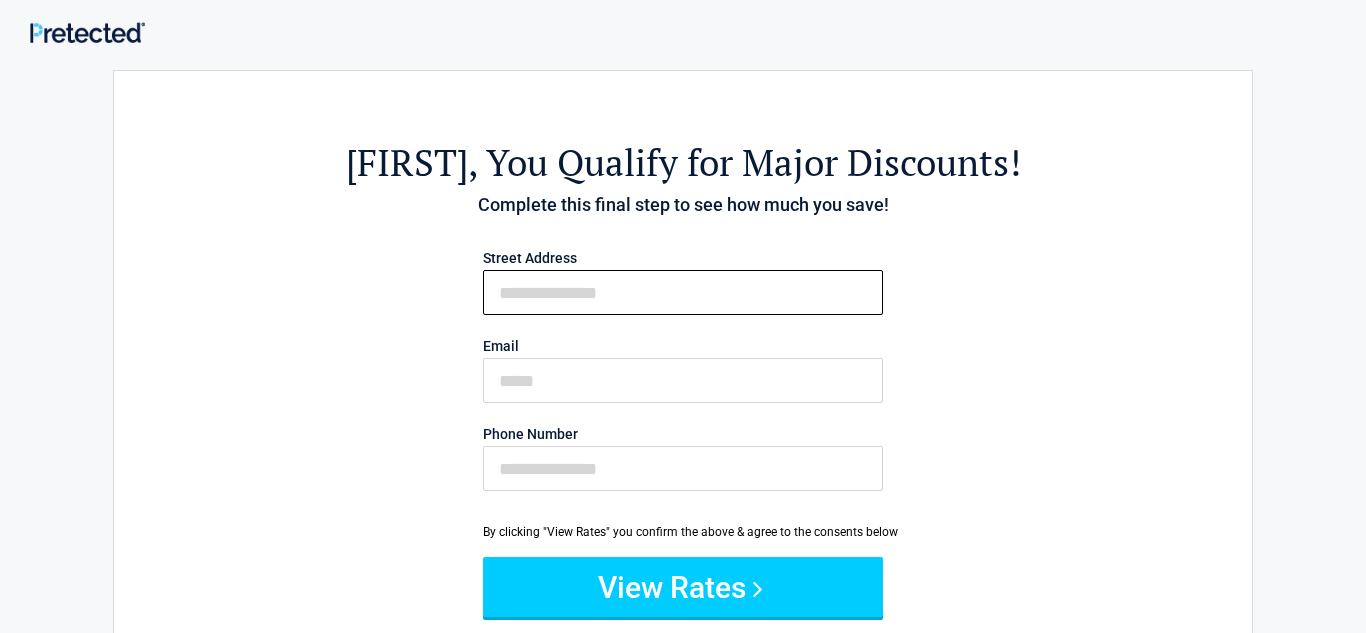 type on "**********" 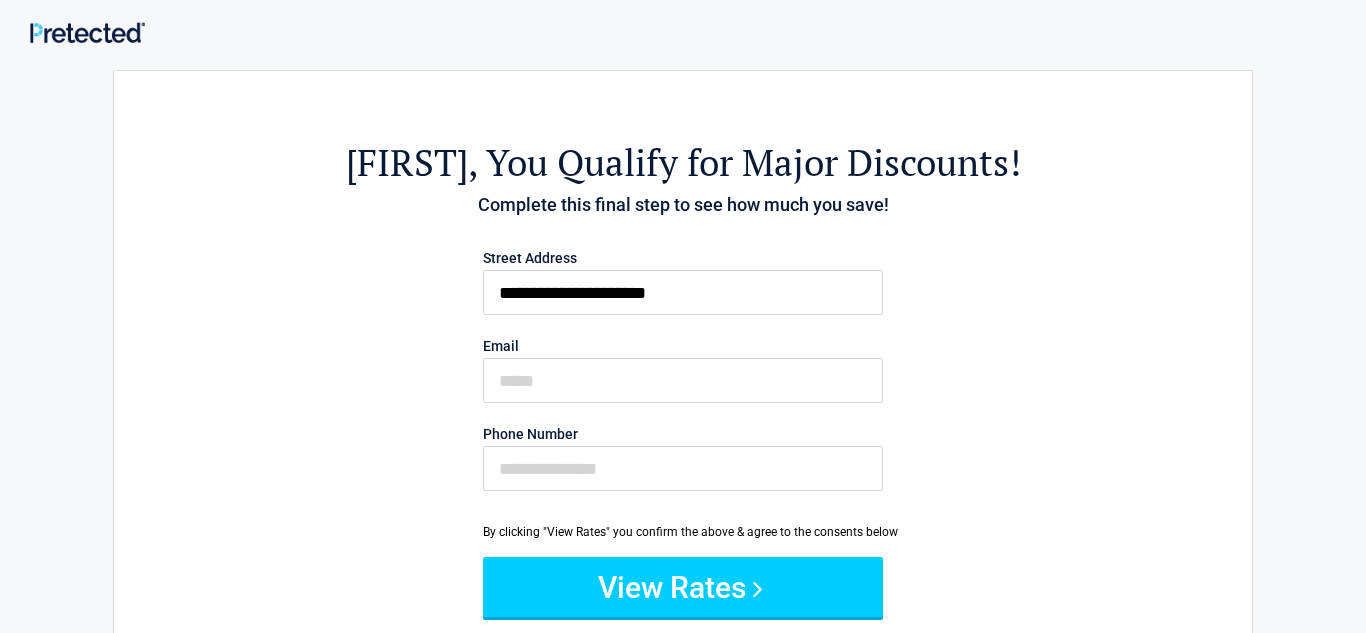 type on "**********" 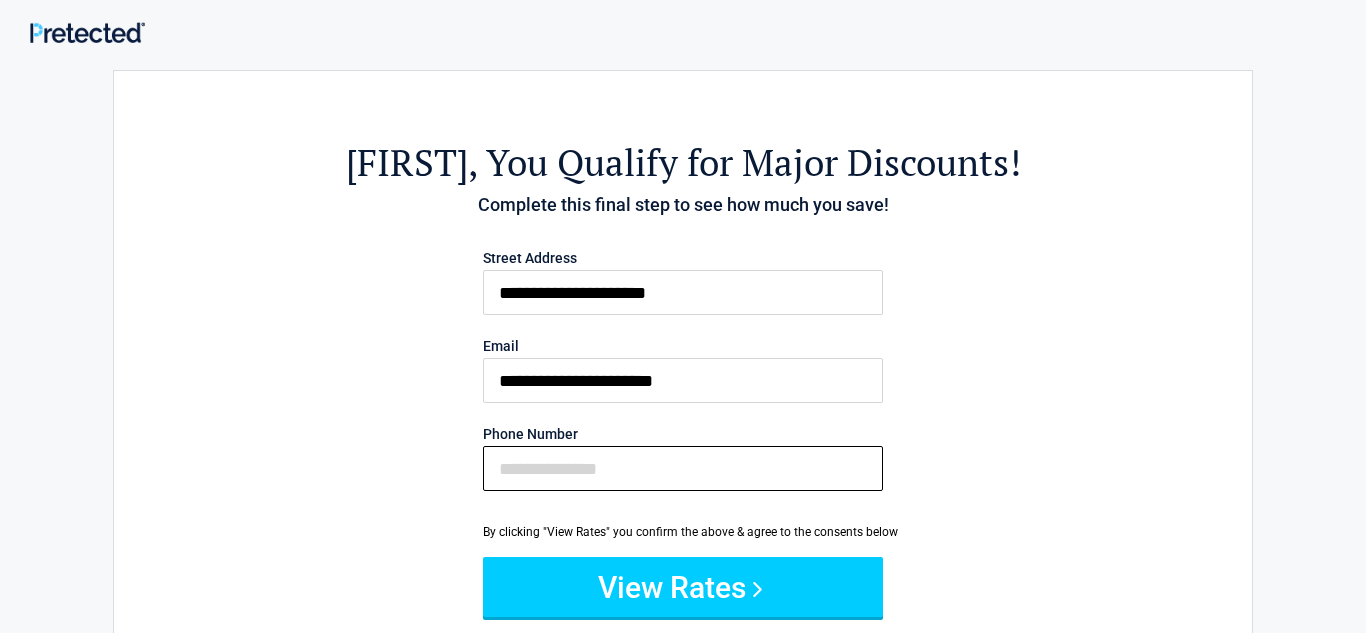 type on "**********" 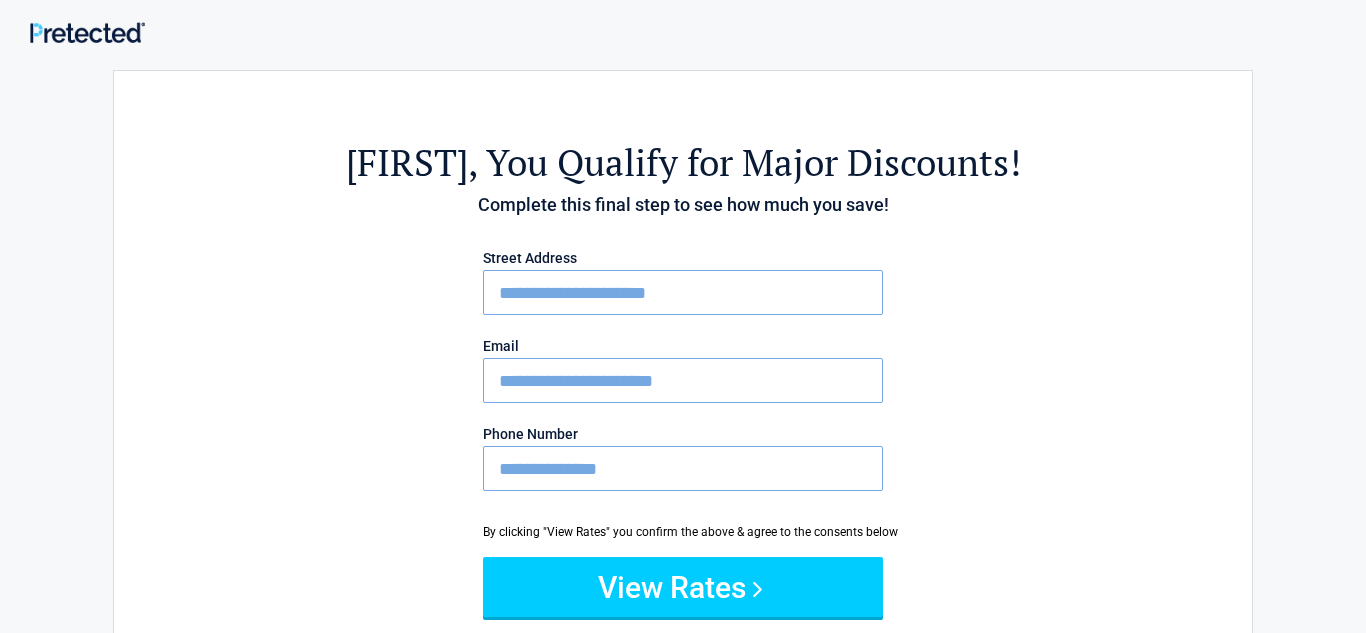 click on "**********" at bounding box center (683, 454) 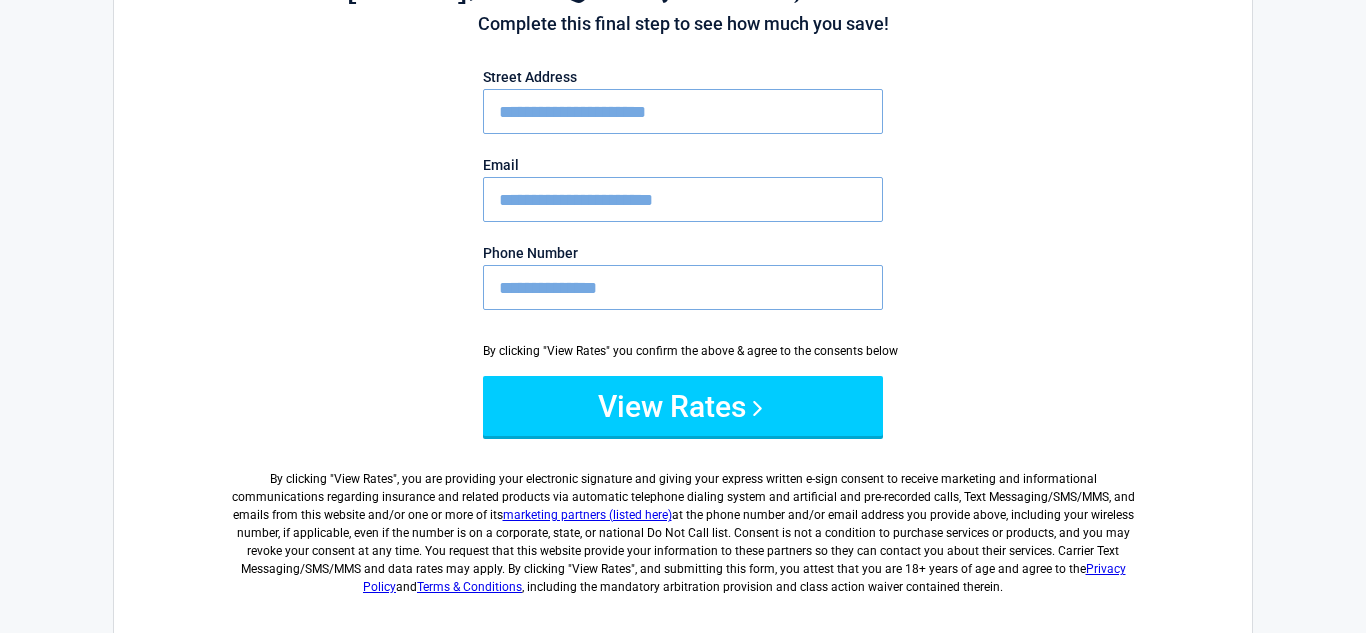 scroll, scrollTop: 200, scrollLeft: 0, axis: vertical 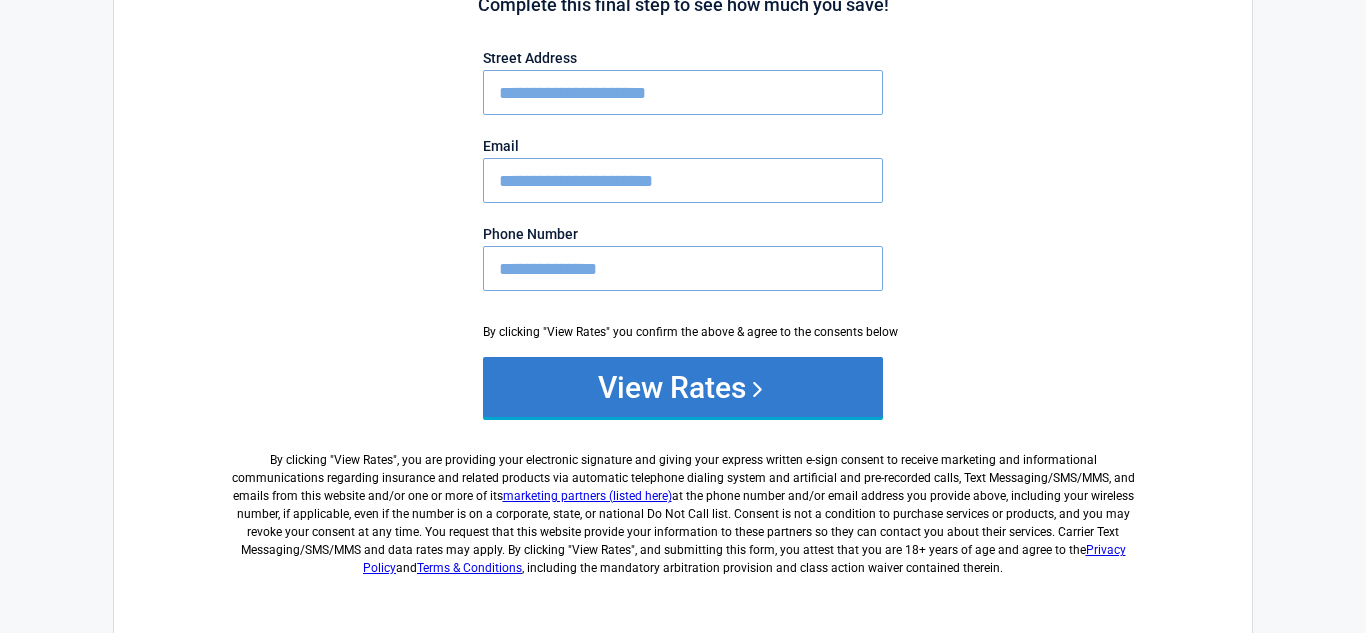 click on "View Rates" at bounding box center [683, 387] 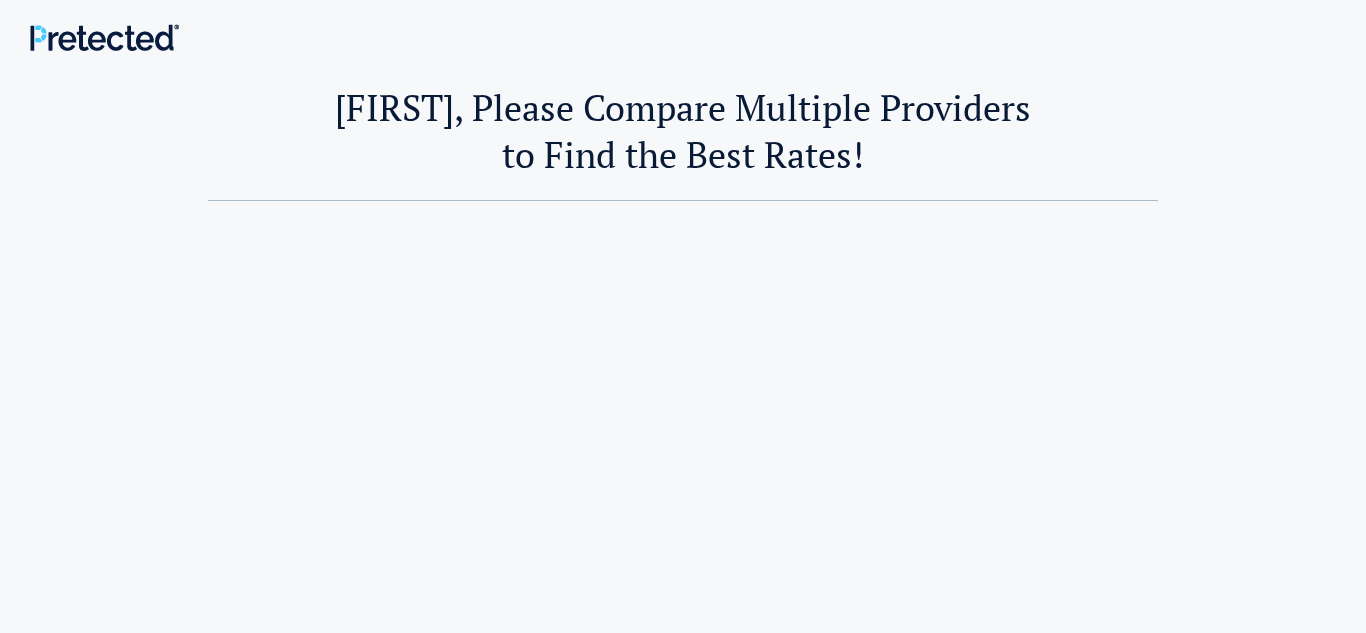 scroll, scrollTop: 0, scrollLeft: 0, axis: both 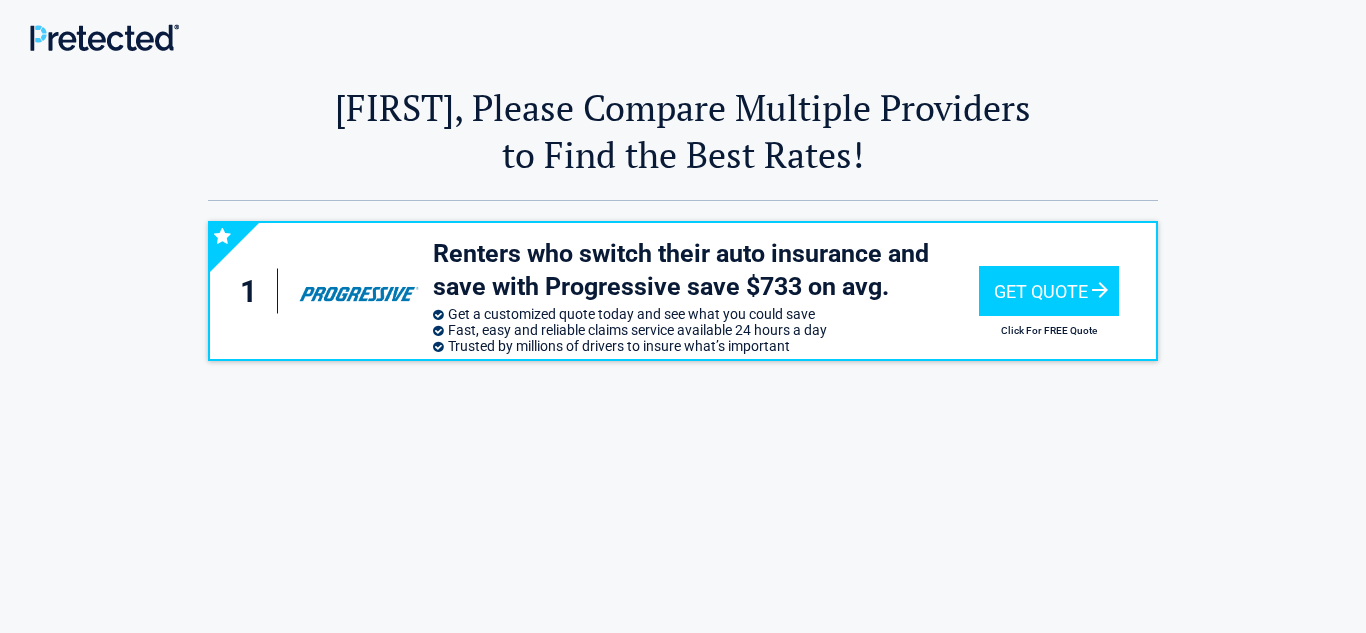 click on "Jillian, Please Compare Multiple Providers  to Find the Best Rates!
Jillian, Please Compare Multiple Providers to Find the Best Rates!" at bounding box center [683, 127] 